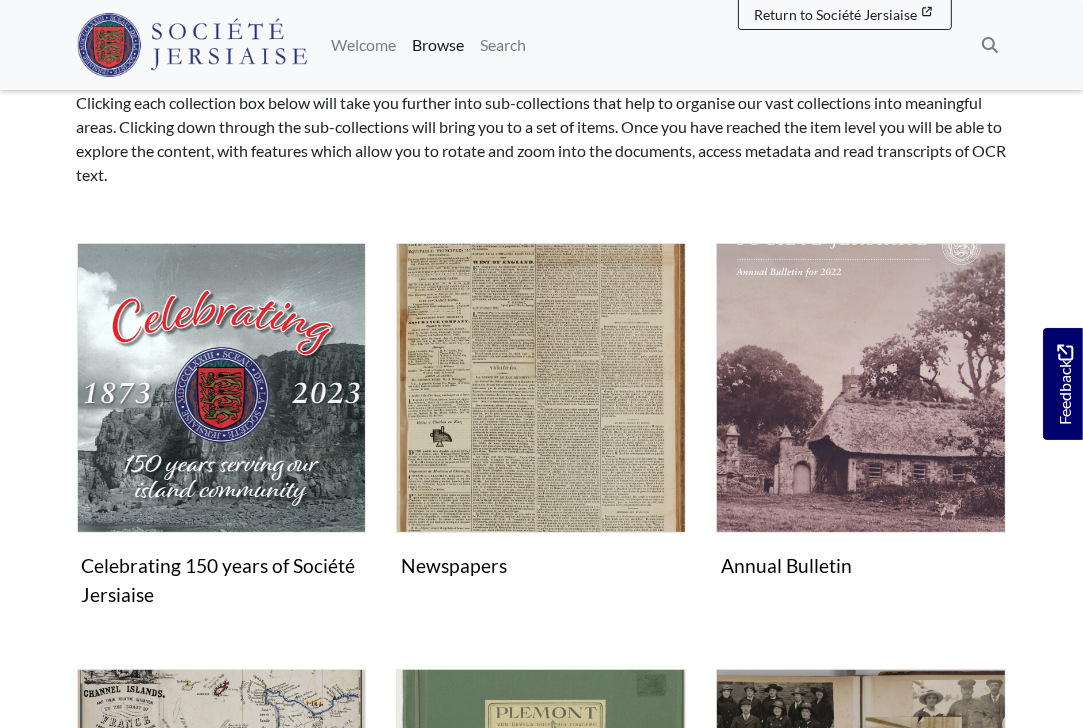 scroll, scrollTop: 300, scrollLeft: 0, axis: vertical 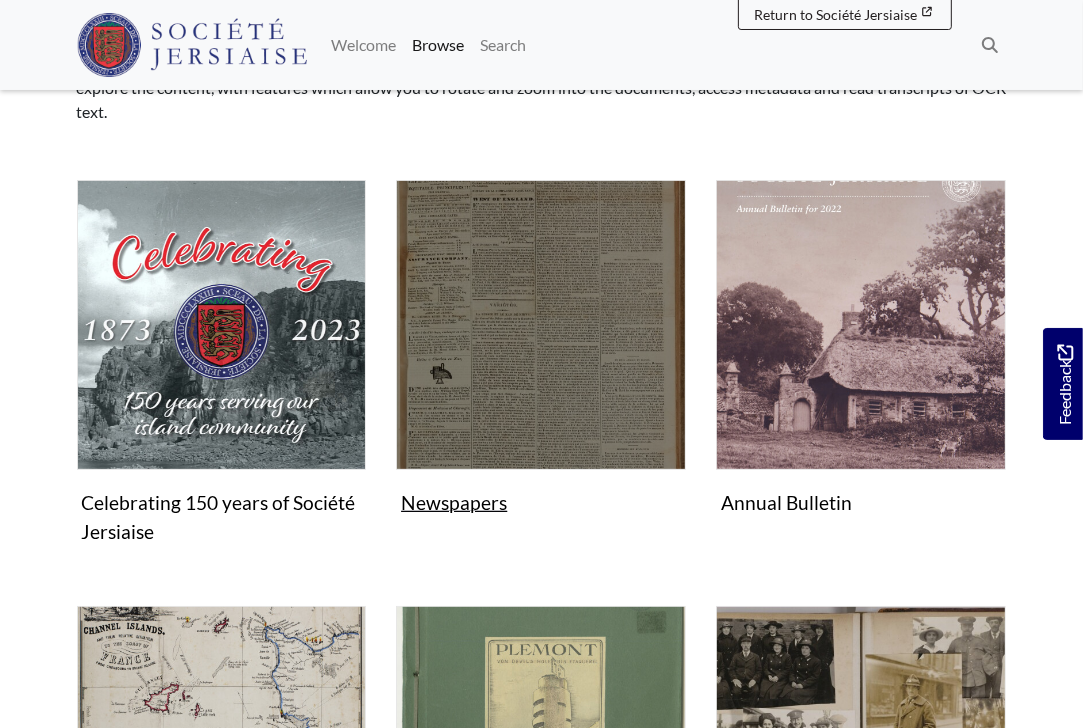 click on "Newspapers
Collection" at bounding box center [541, 351] 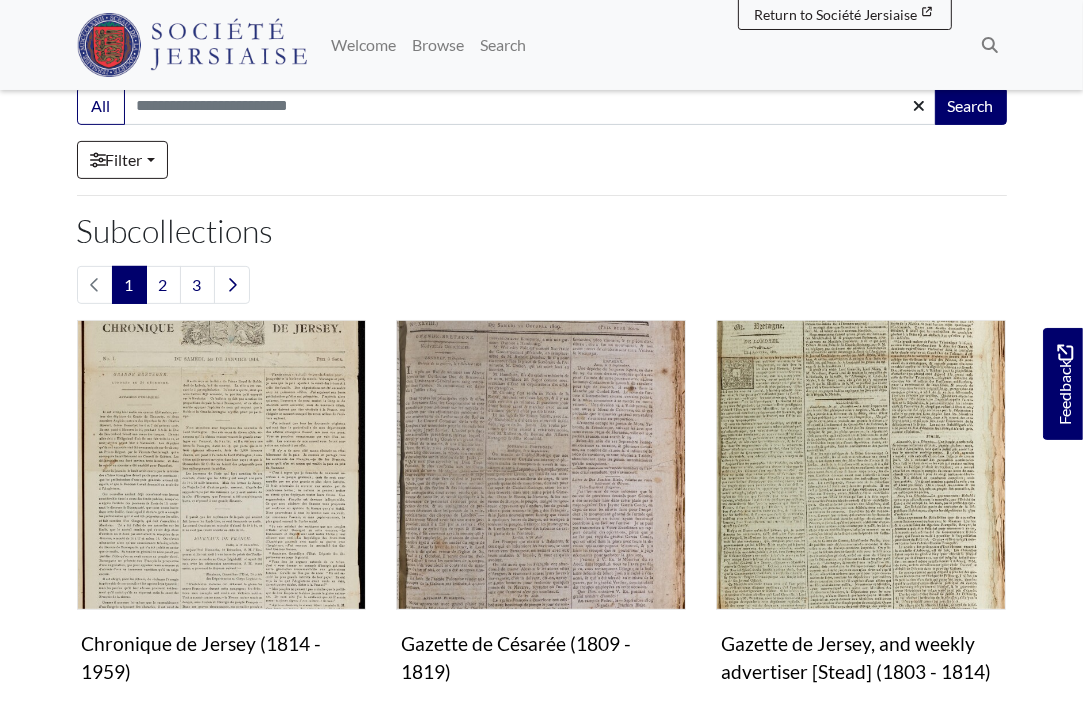 scroll, scrollTop: 500, scrollLeft: 0, axis: vertical 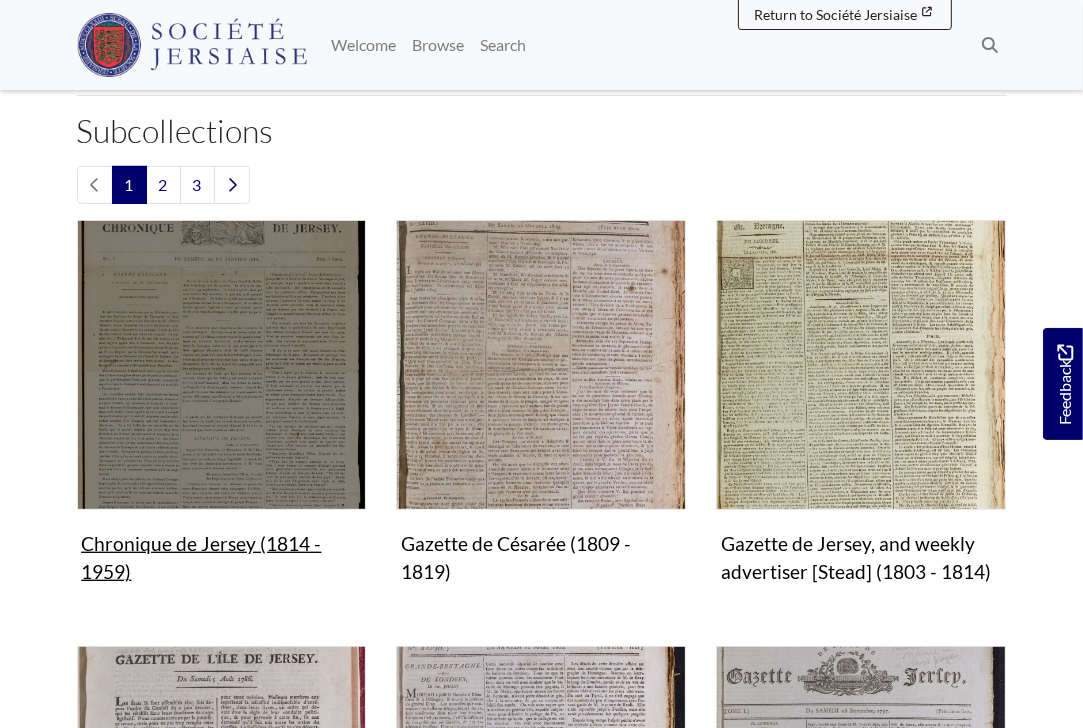 click on "Chronique de Jersey (1814 - 1959)
Collection" at bounding box center (222, 406) 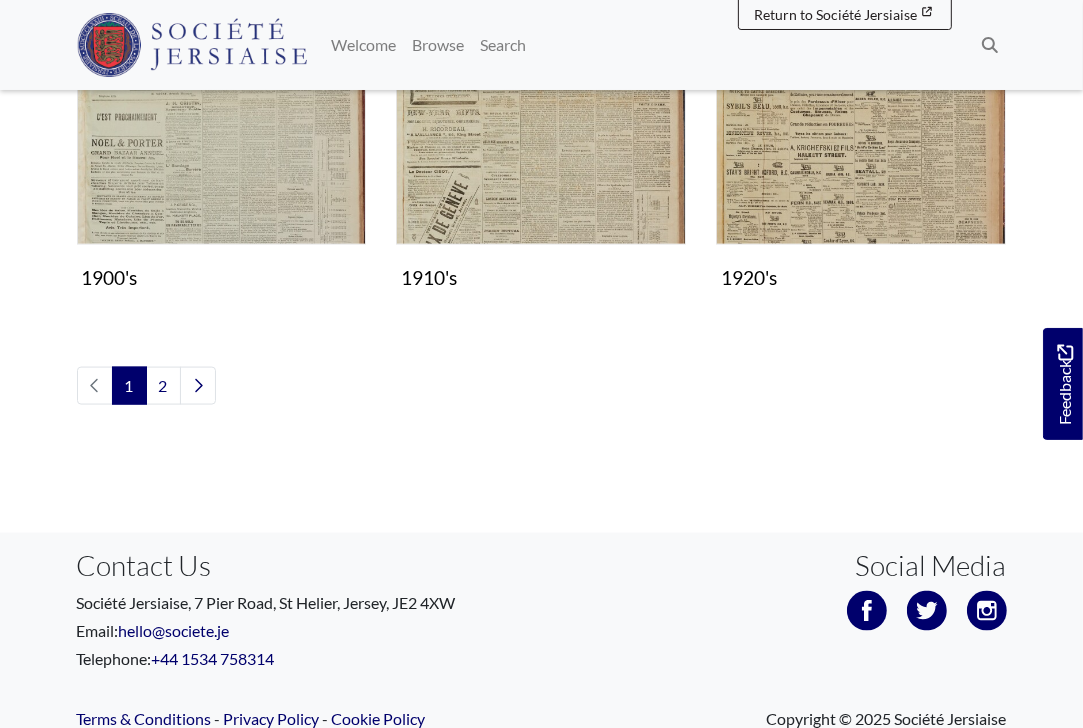 scroll, scrollTop: 1900, scrollLeft: 0, axis: vertical 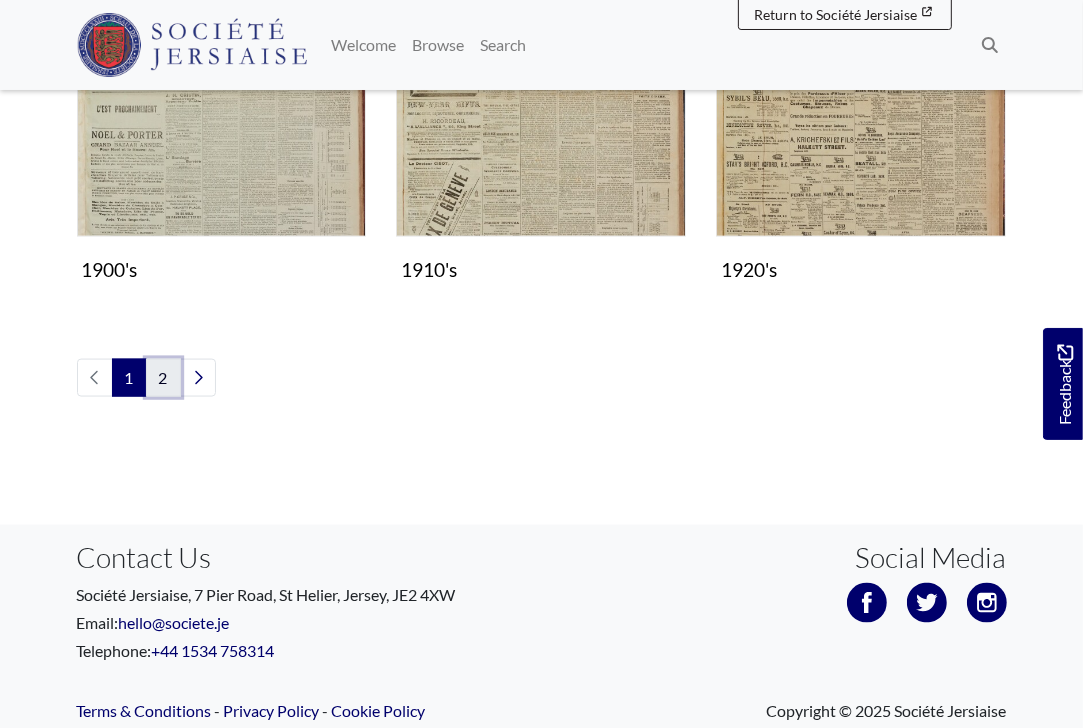 click on "2" at bounding box center (163, 378) 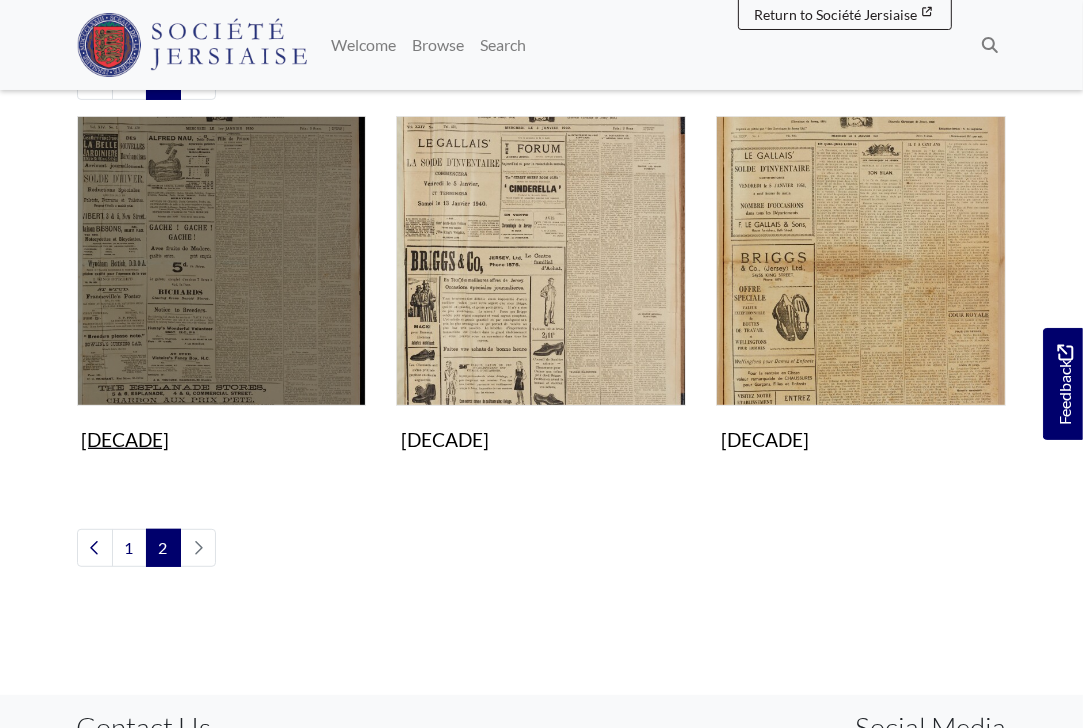 scroll, scrollTop: 600, scrollLeft: 0, axis: vertical 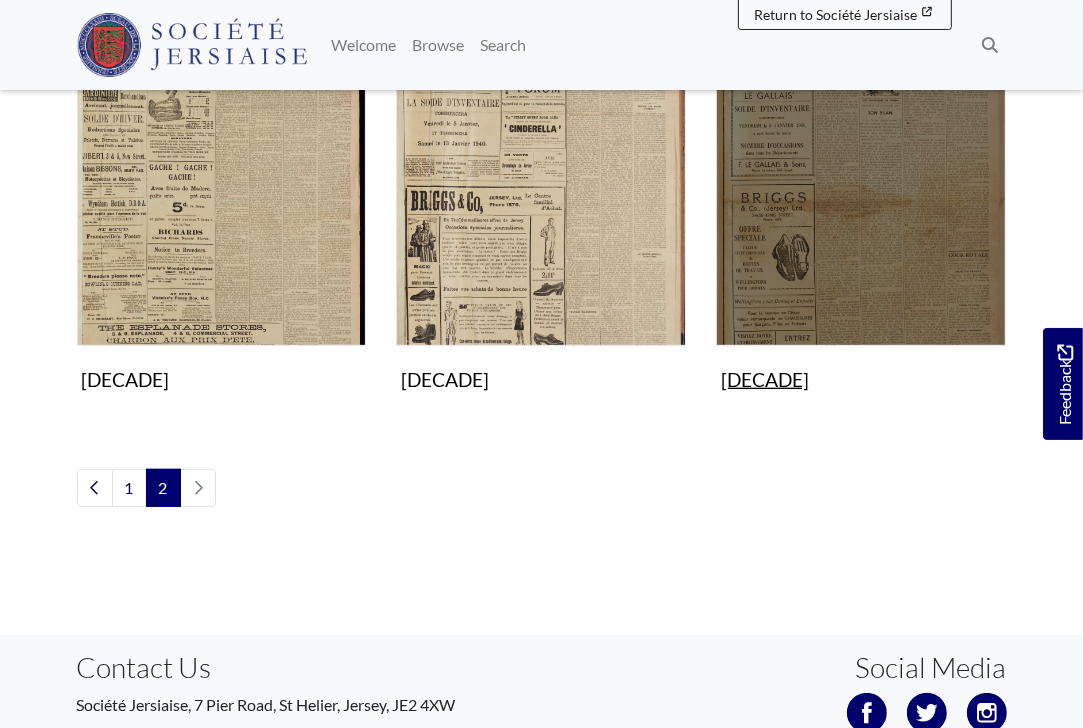 click at bounding box center (861, 201) 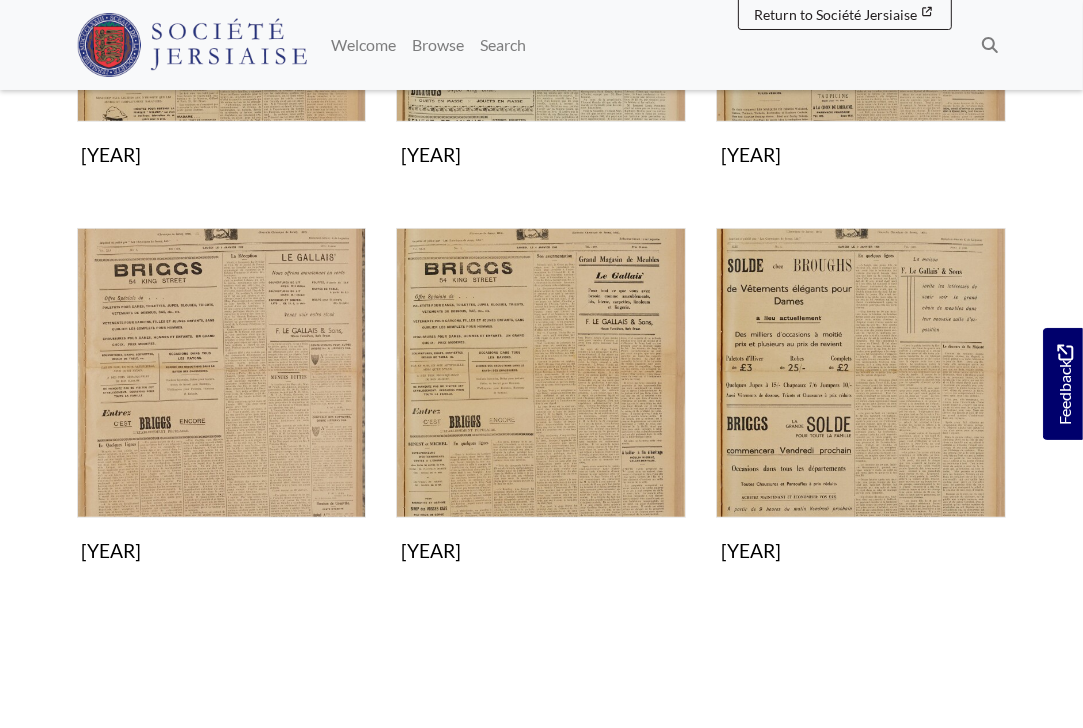 scroll, scrollTop: 1000, scrollLeft: 0, axis: vertical 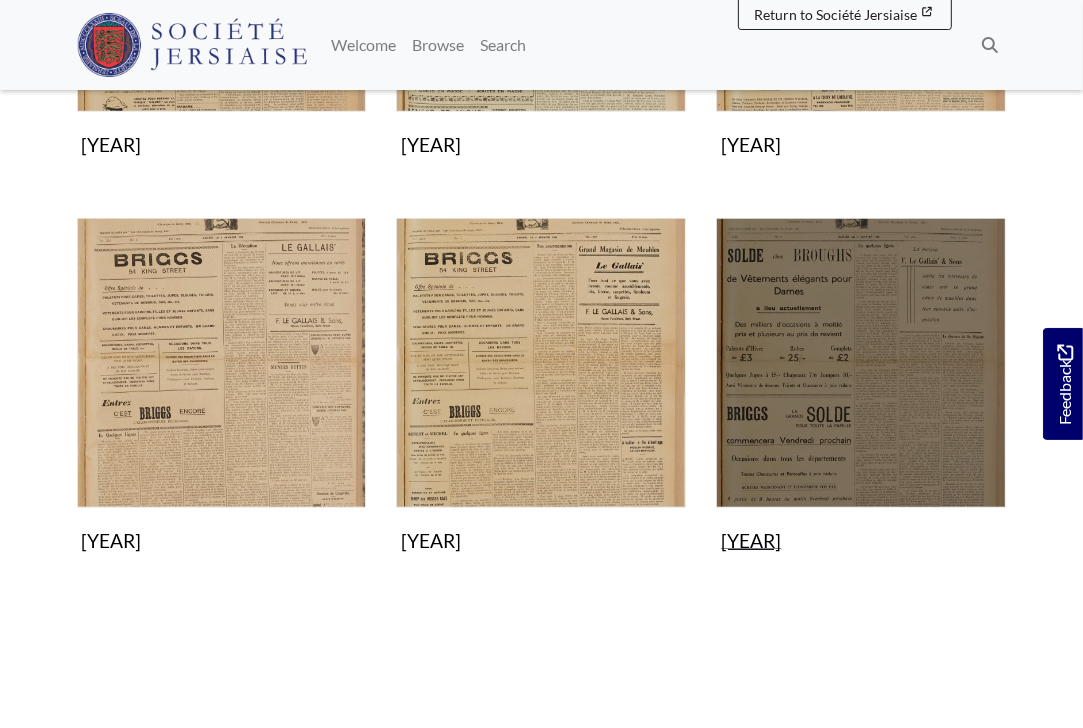 click at bounding box center [861, 363] 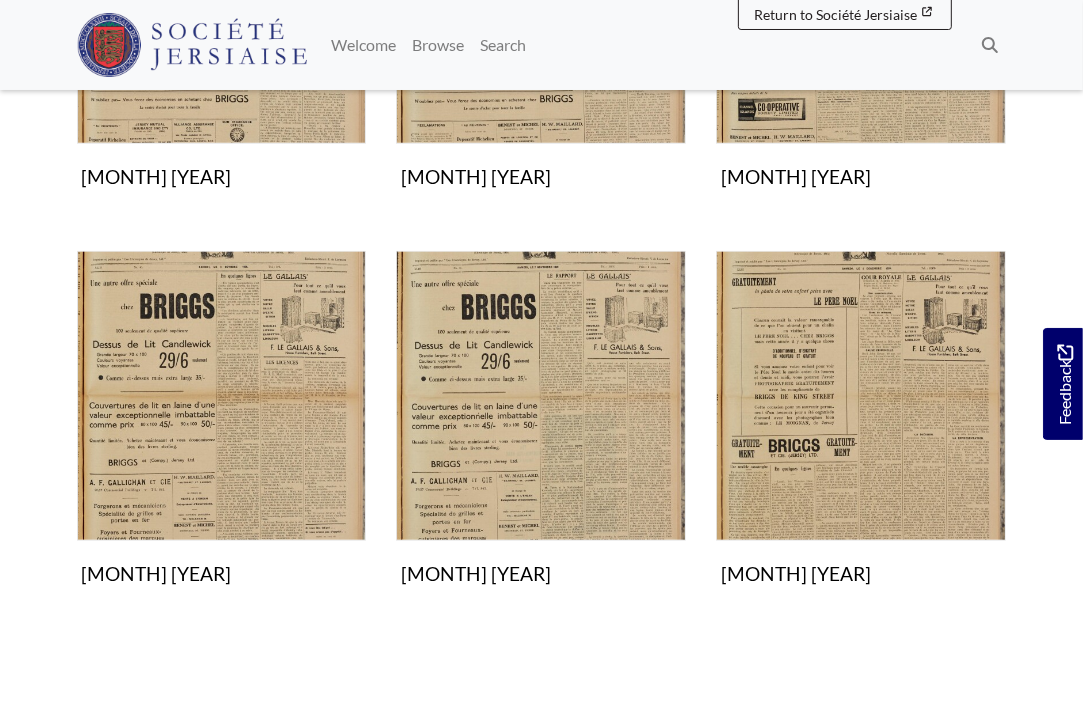 scroll, scrollTop: 1400, scrollLeft: 0, axis: vertical 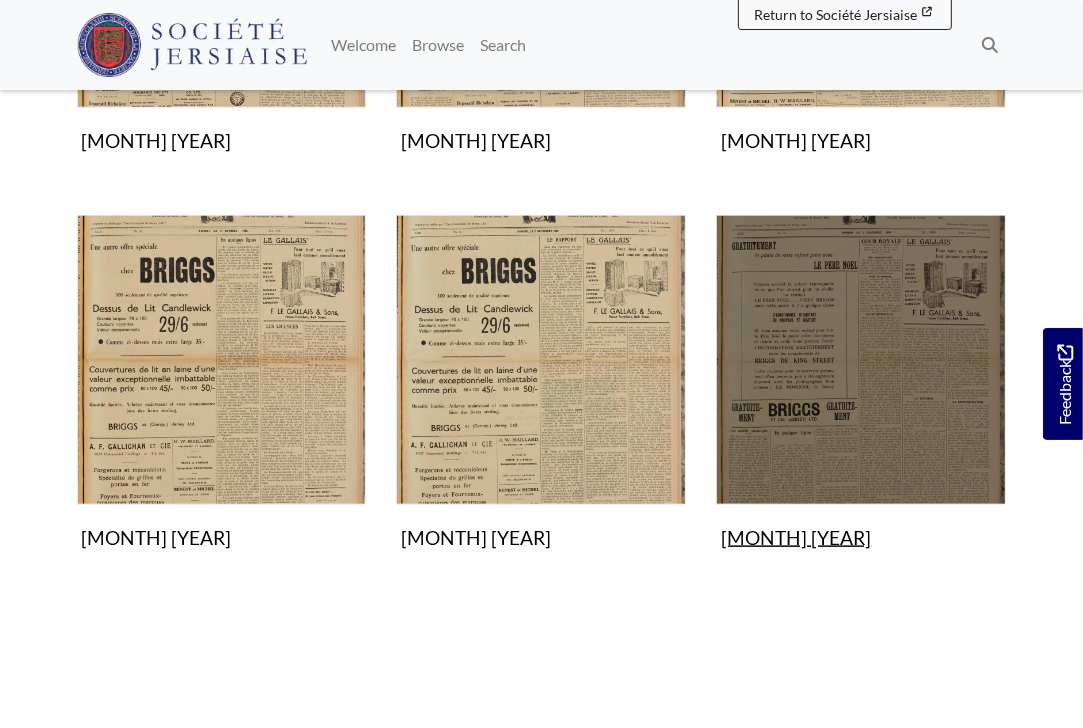 click at bounding box center (861, 360) 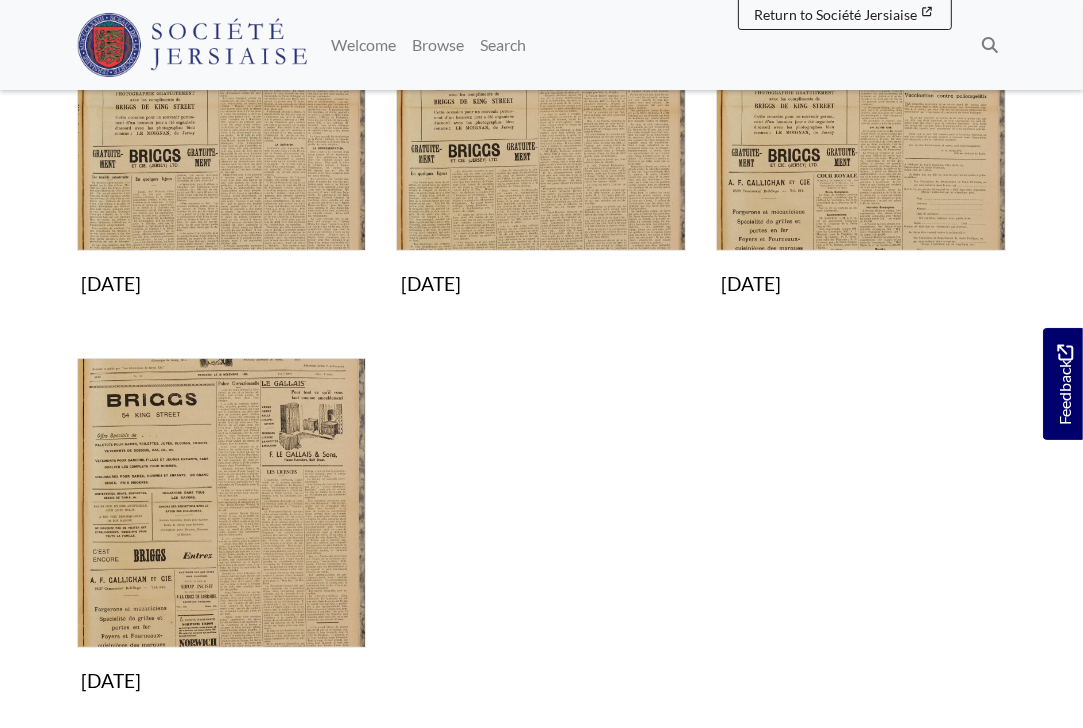 scroll, scrollTop: 500, scrollLeft: 0, axis: vertical 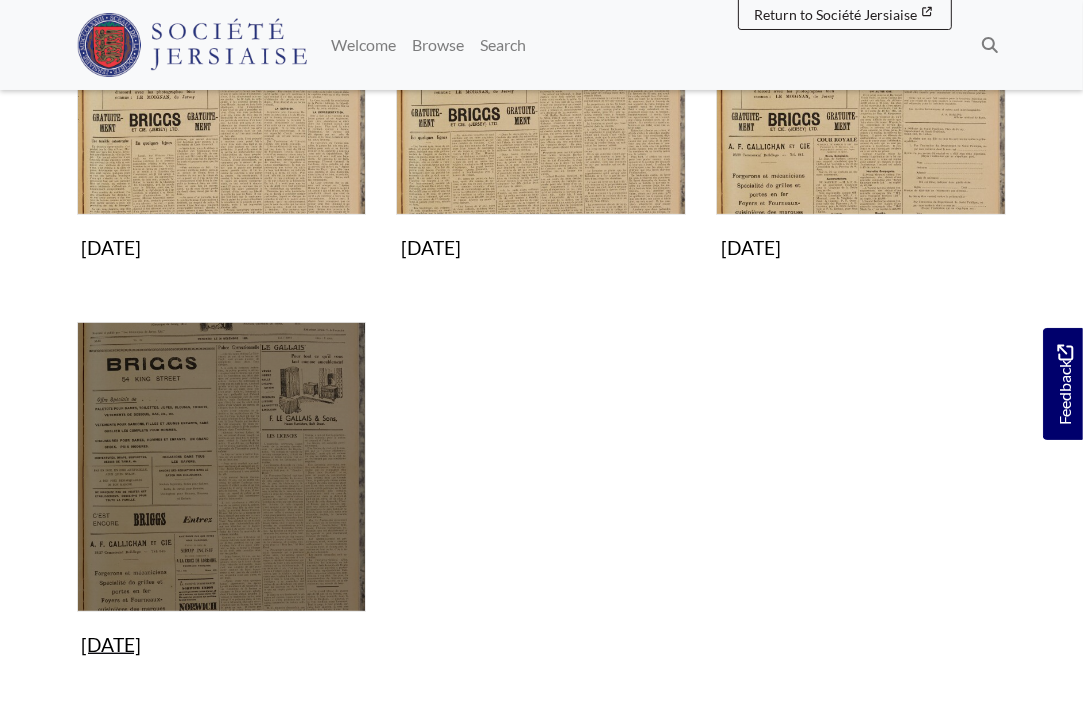 click at bounding box center [222, 467] 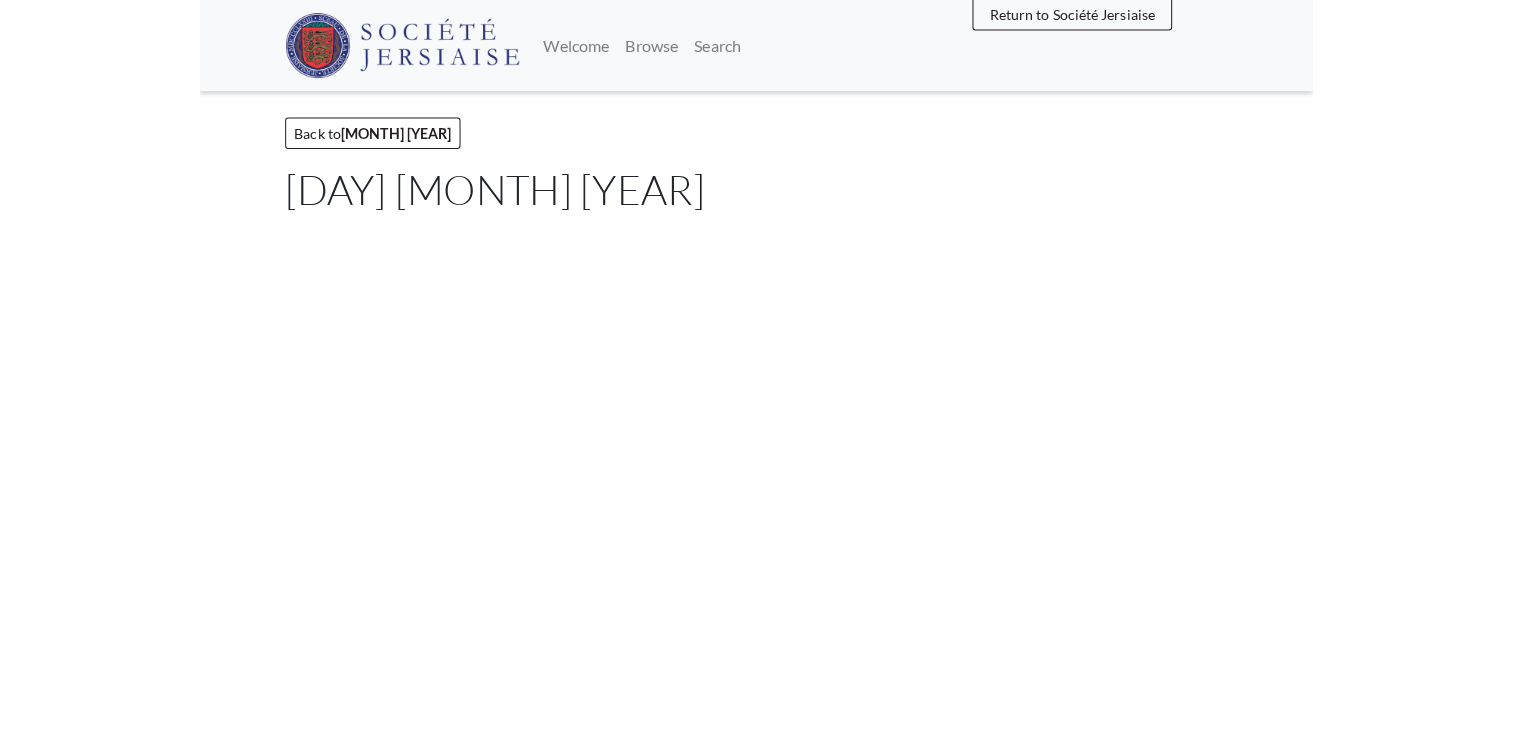 scroll, scrollTop: 0, scrollLeft: 0, axis: both 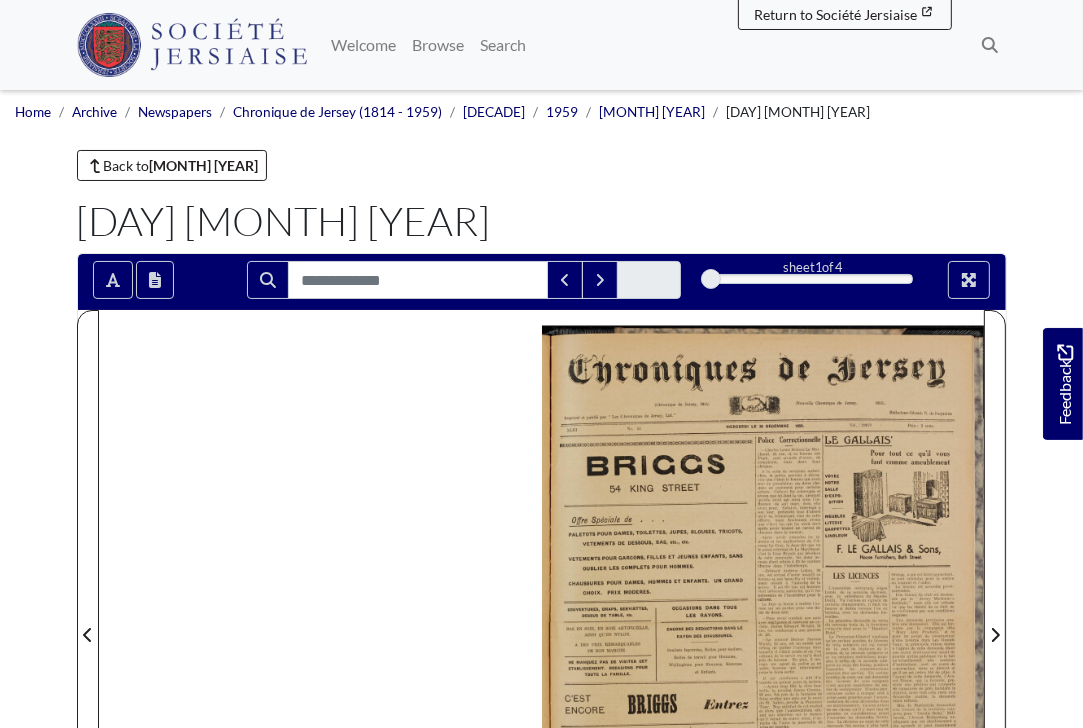 drag, startPoint x: 775, startPoint y: 449, endPoint x: 760, endPoint y: 502, distance: 55.081757 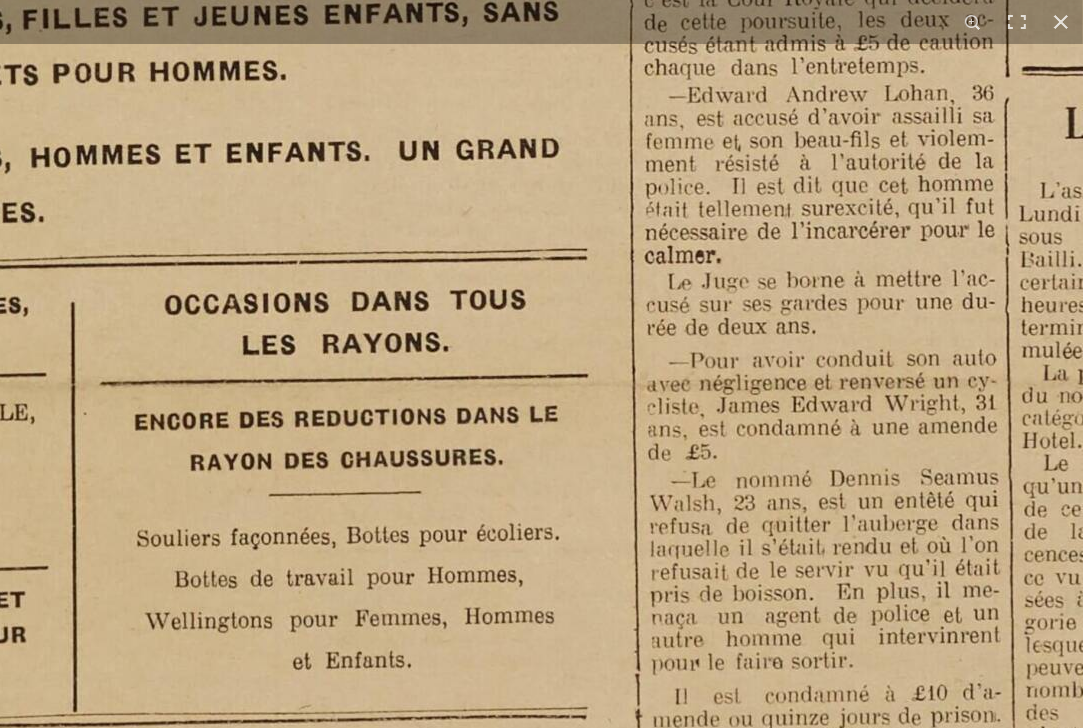click at bounding box center (672, 389) 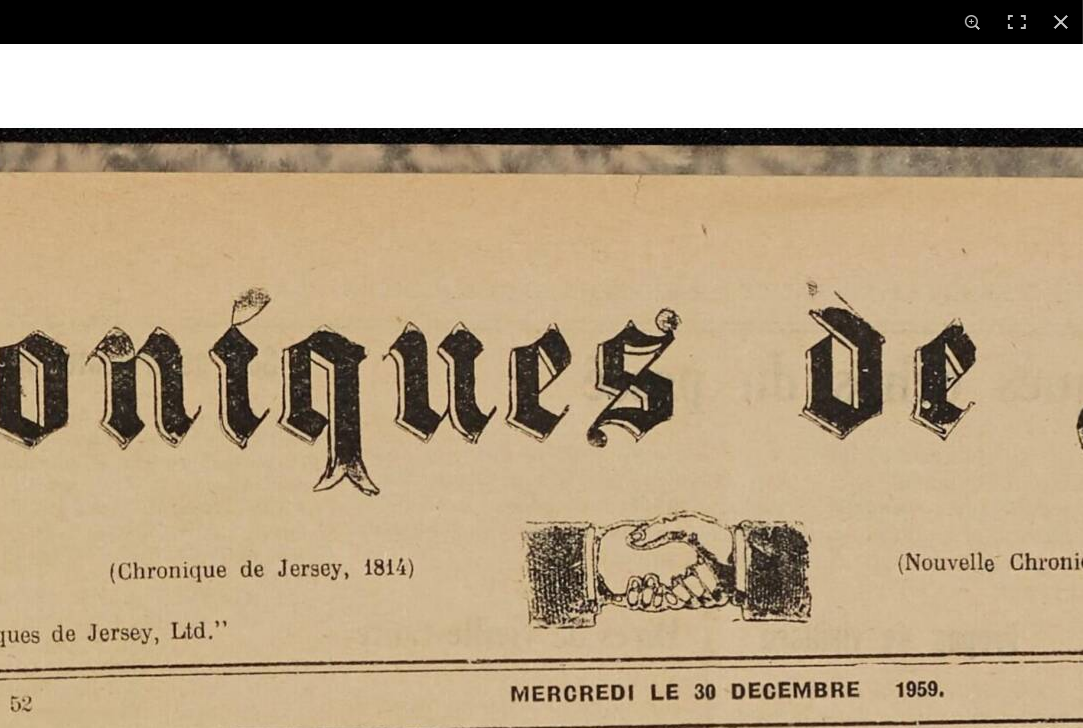 click at bounding box center [715, 1794] 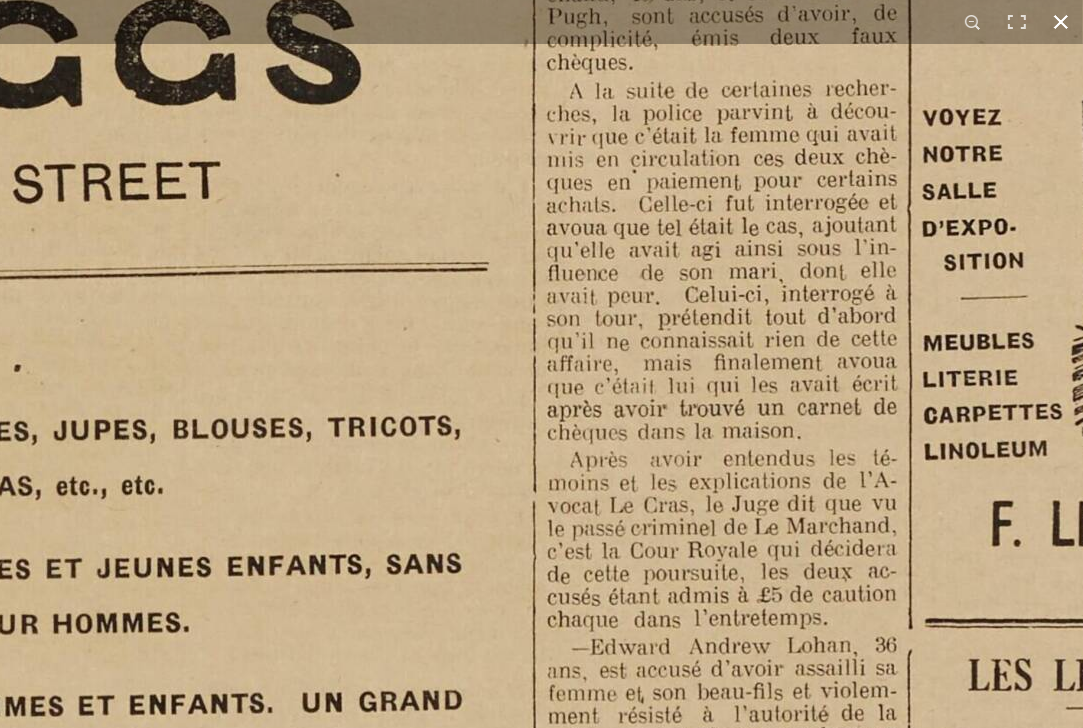 click at bounding box center [1061, 22] 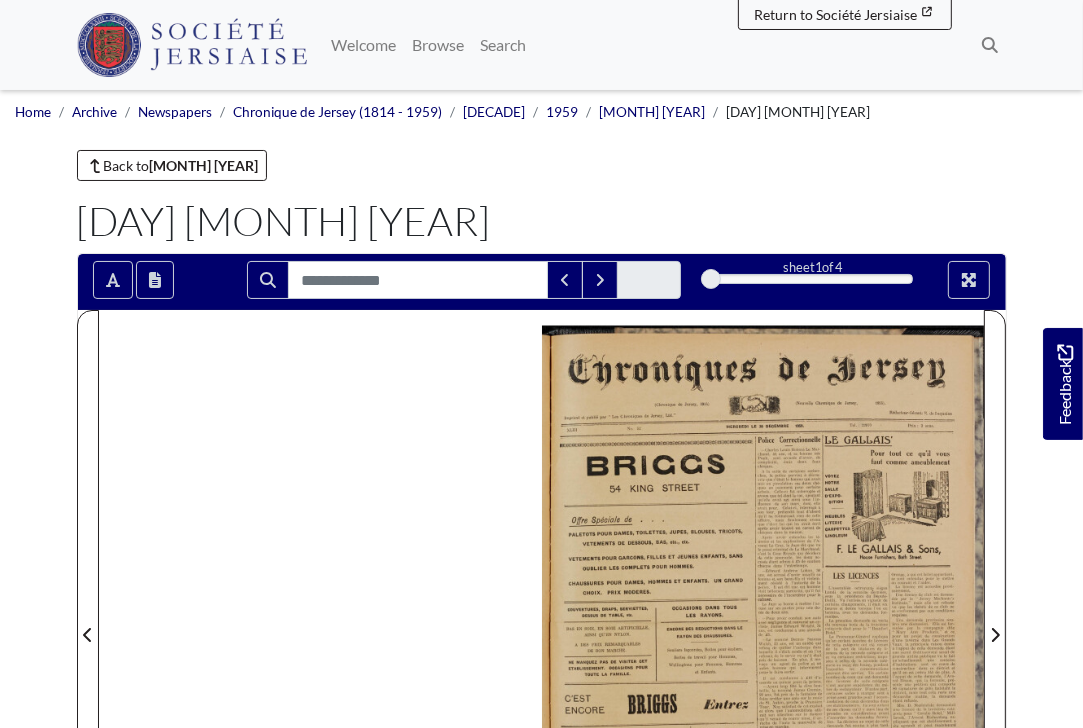 click at bounding box center (541, 622) 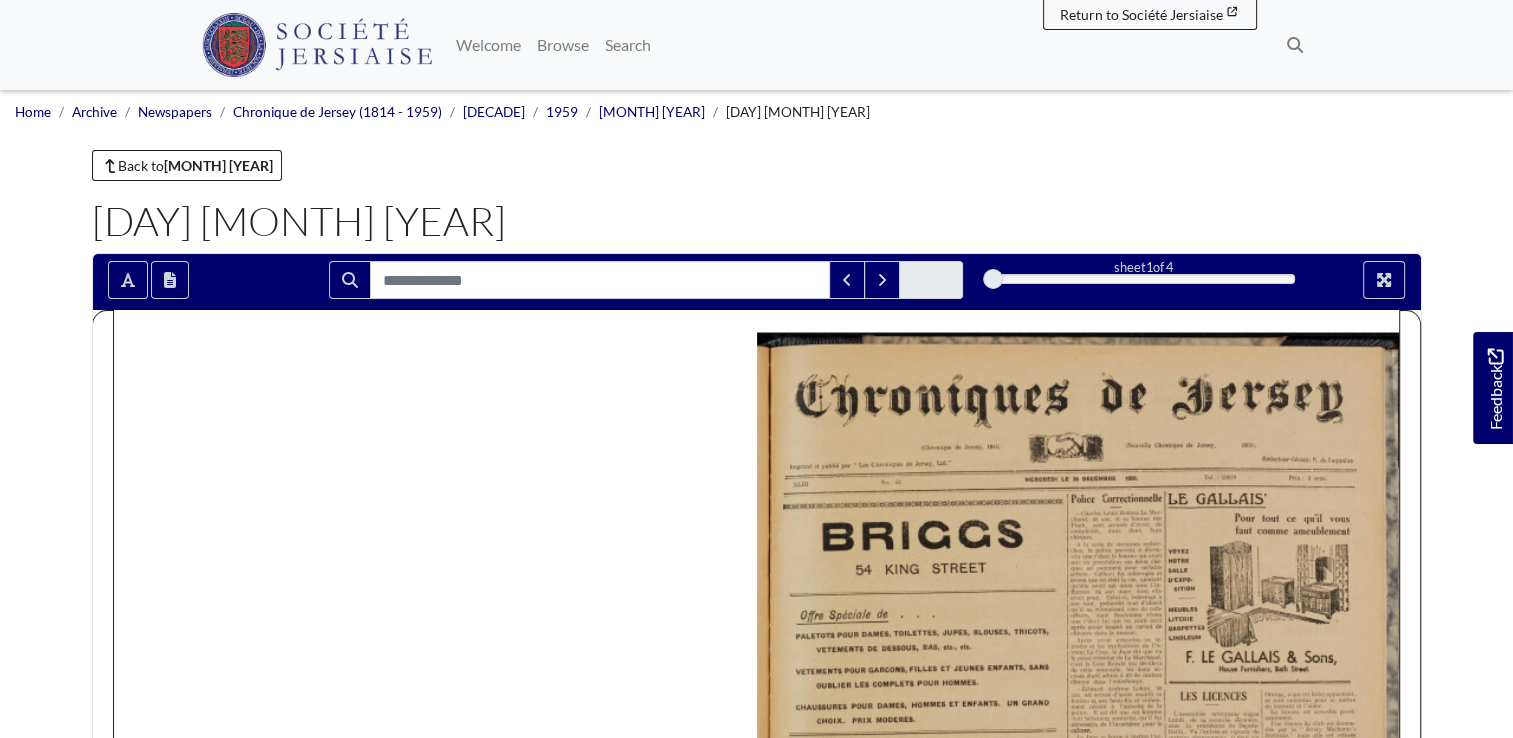 drag, startPoint x: 1108, startPoint y: 518, endPoint x: 629, endPoint y: 342, distance: 510.3107 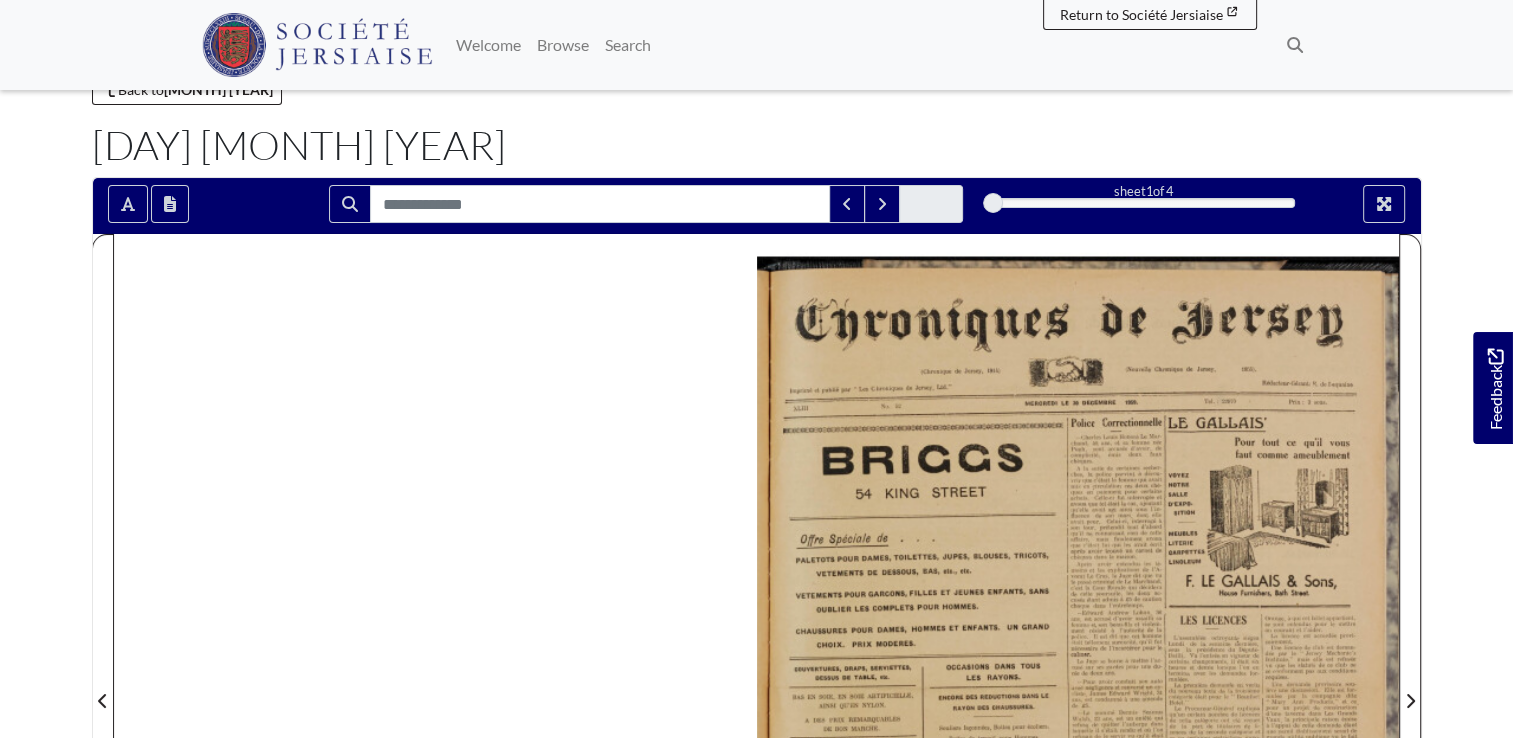 scroll, scrollTop: 0, scrollLeft: 0, axis: both 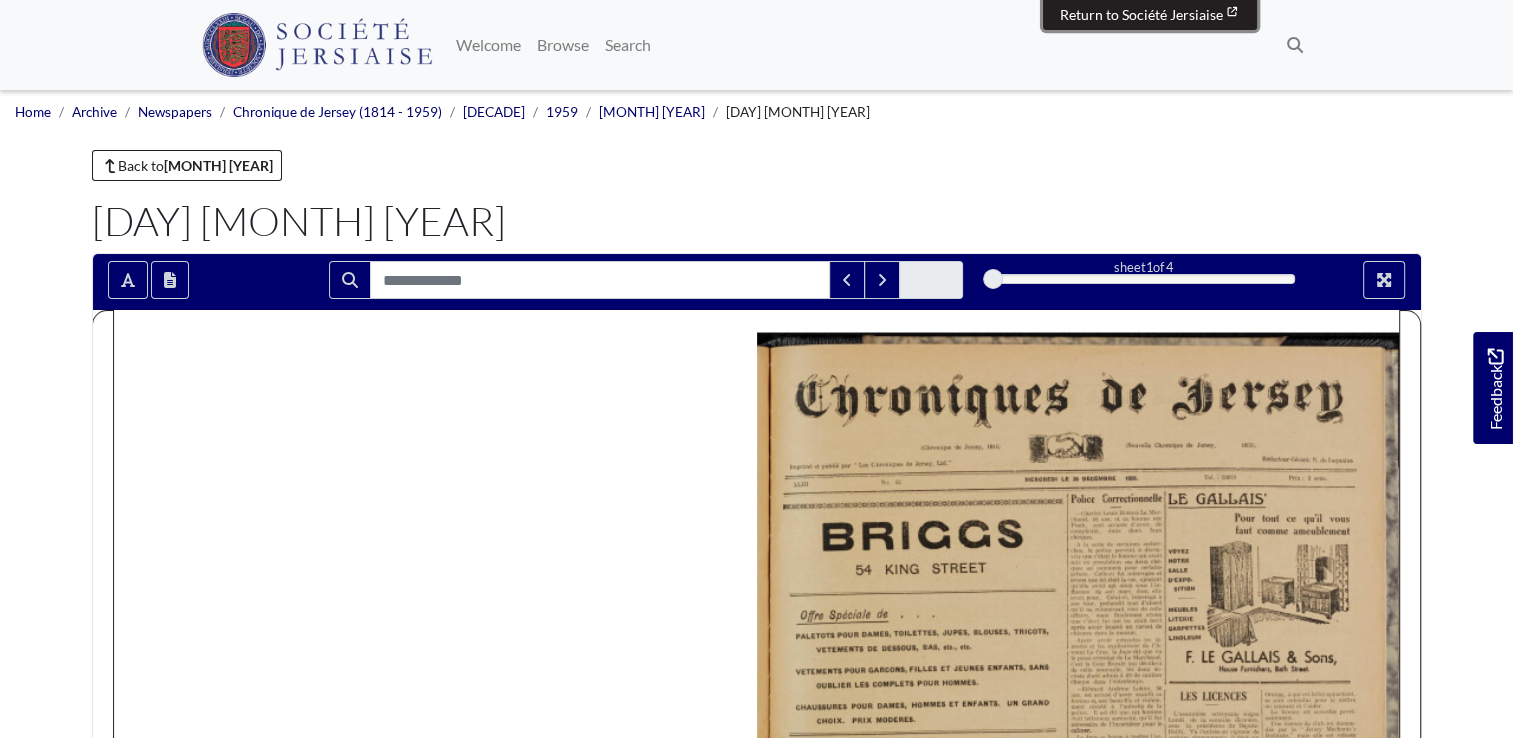 click on "Return to Société Jersiaise" at bounding box center [1141, 14] 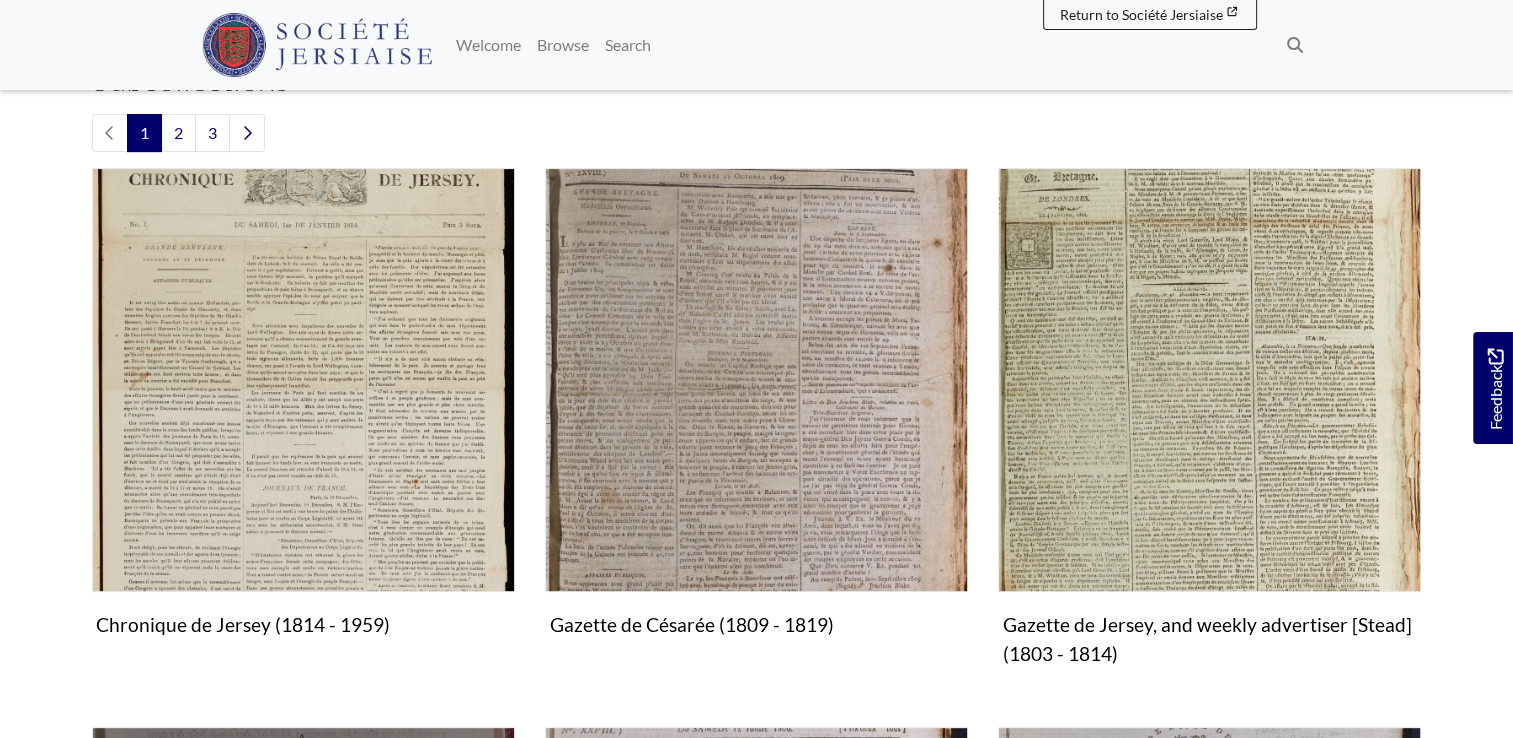 scroll, scrollTop: 500, scrollLeft: 0, axis: vertical 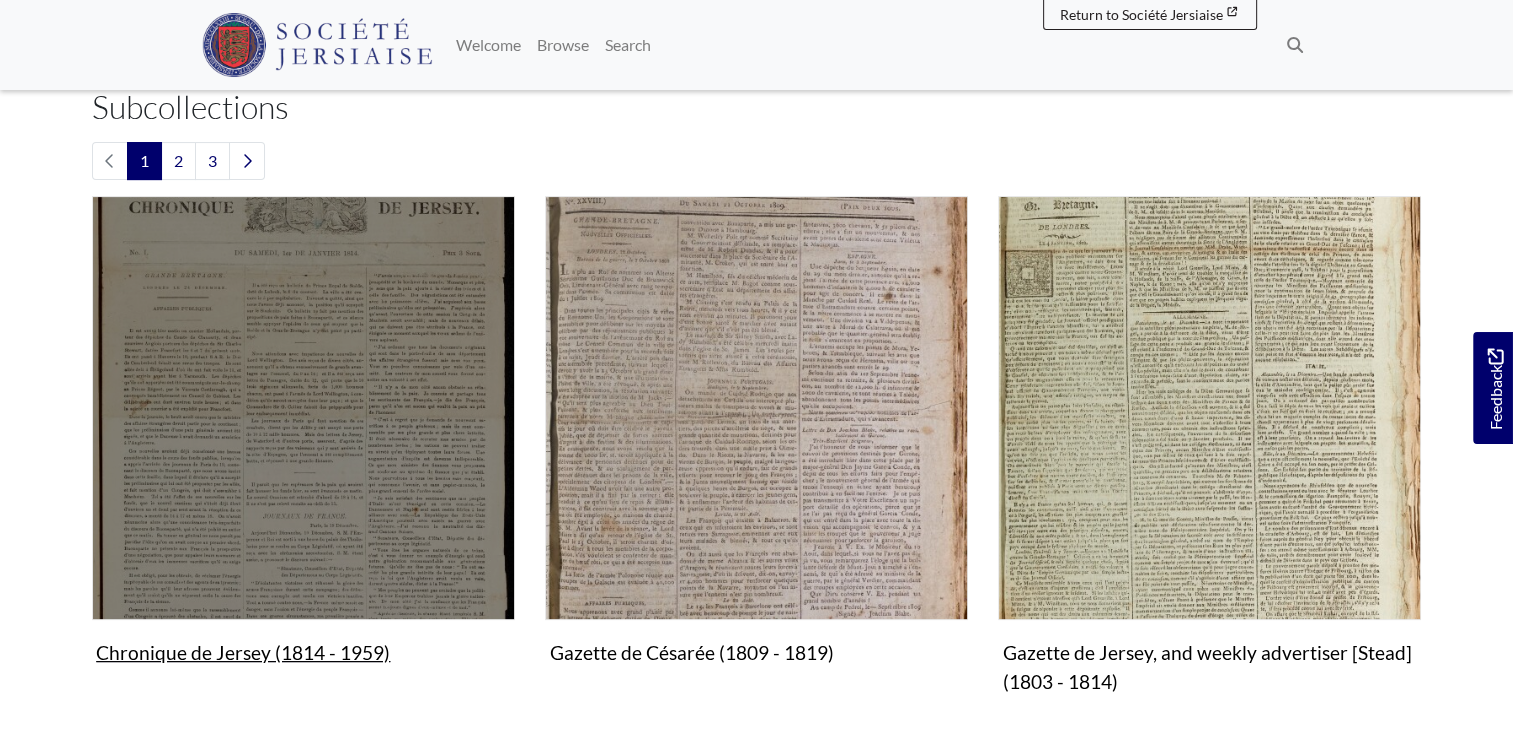 click at bounding box center (303, 407) 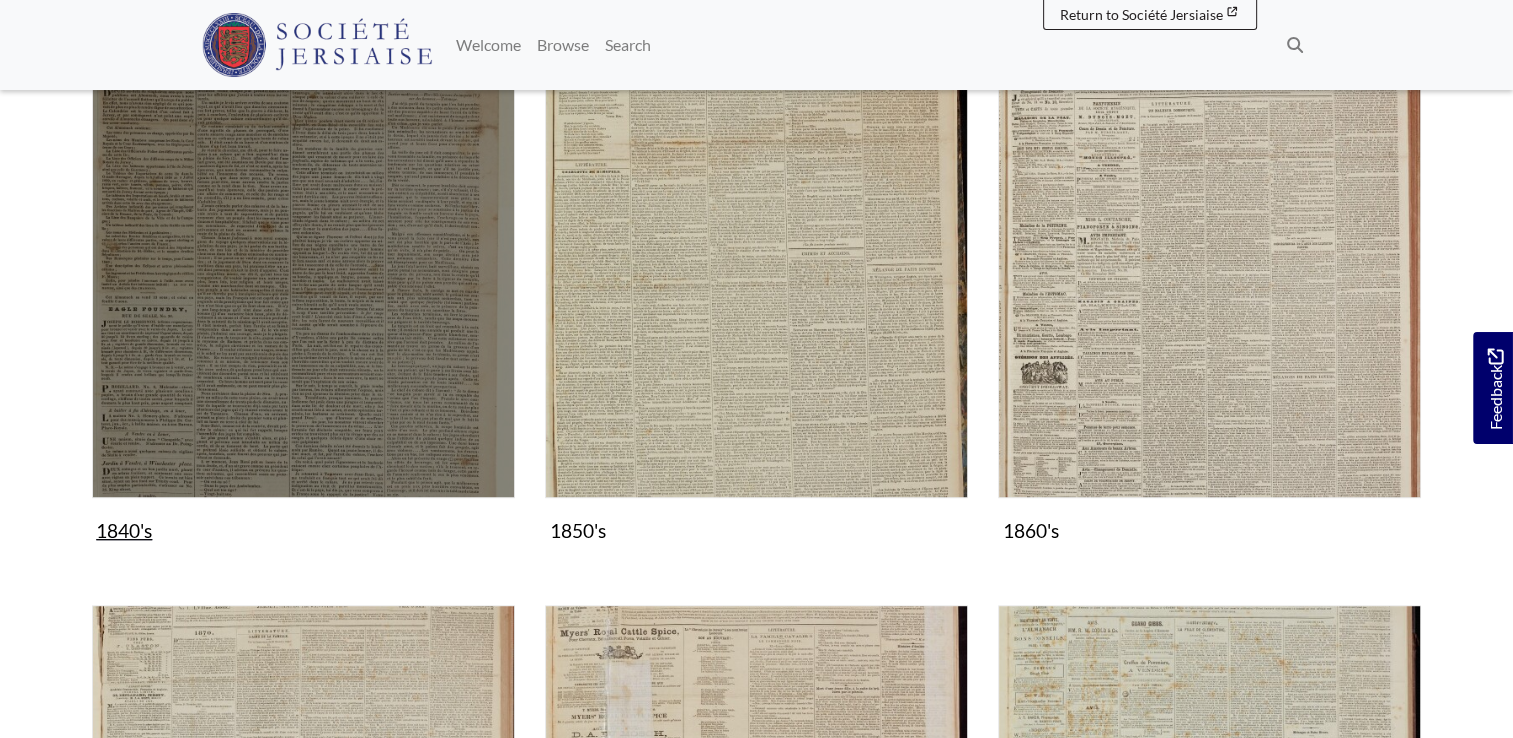 scroll, scrollTop: 1100, scrollLeft: 0, axis: vertical 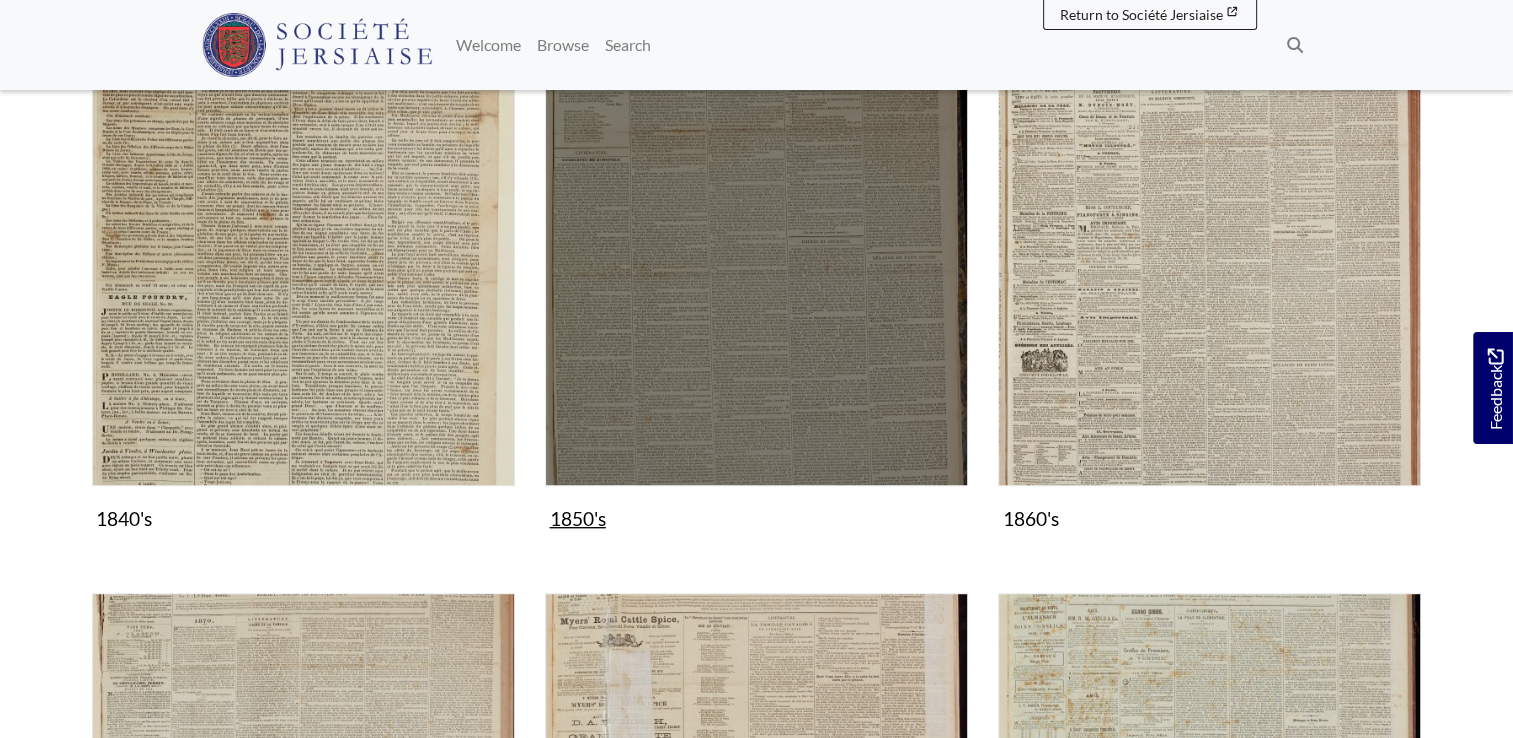 click at bounding box center [756, 273] 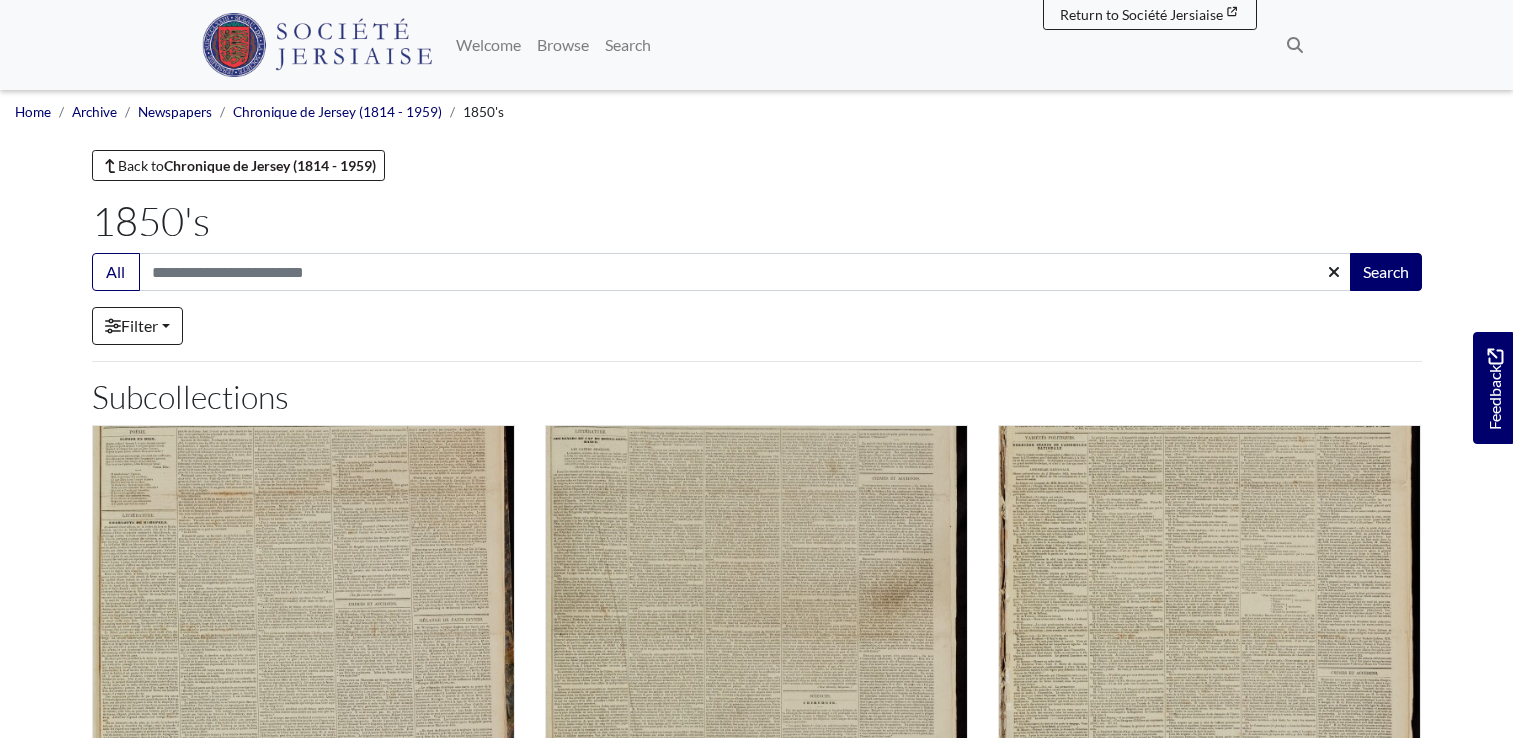 scroll, scrollTop: 0, scrollLeft: 0, axis: both 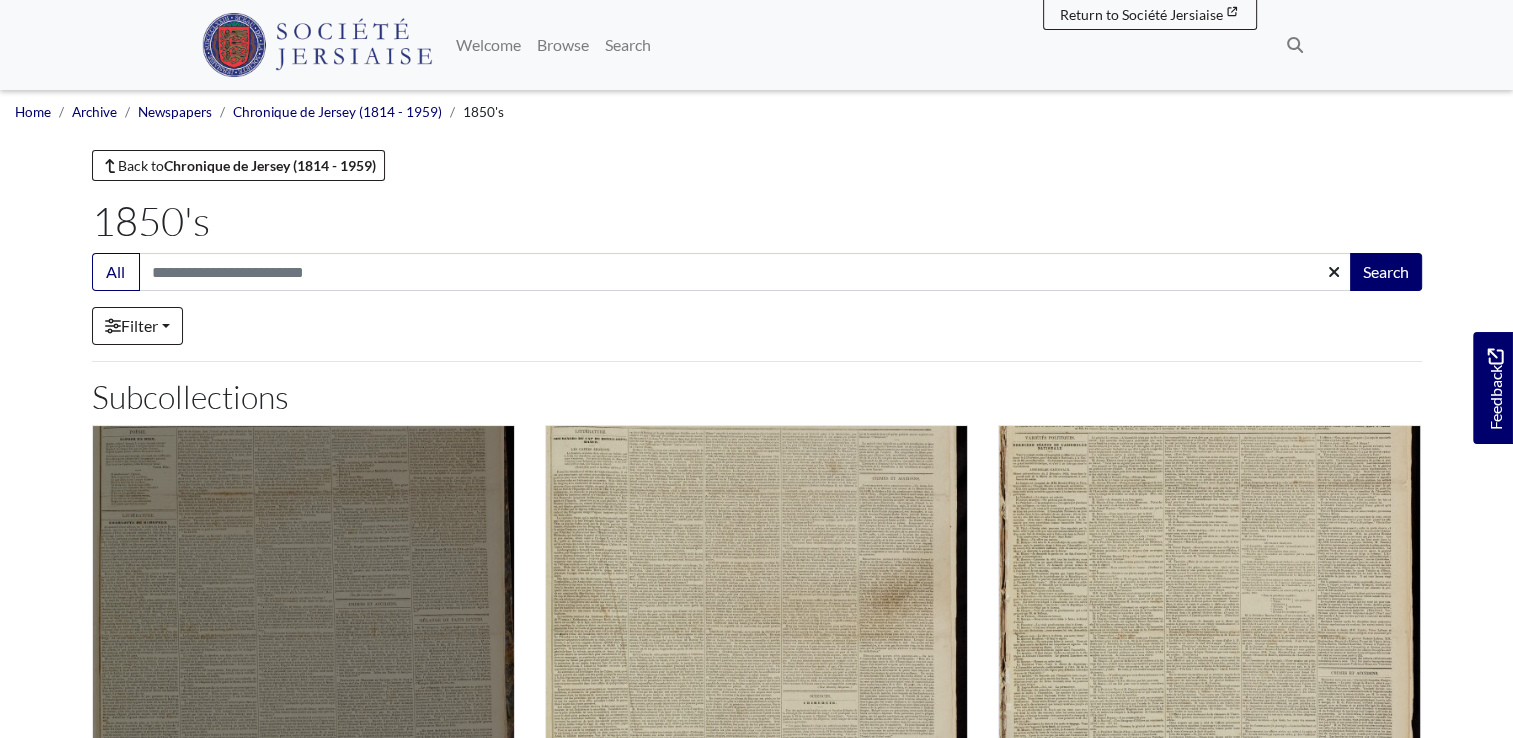click at bounding box center (303, 636) 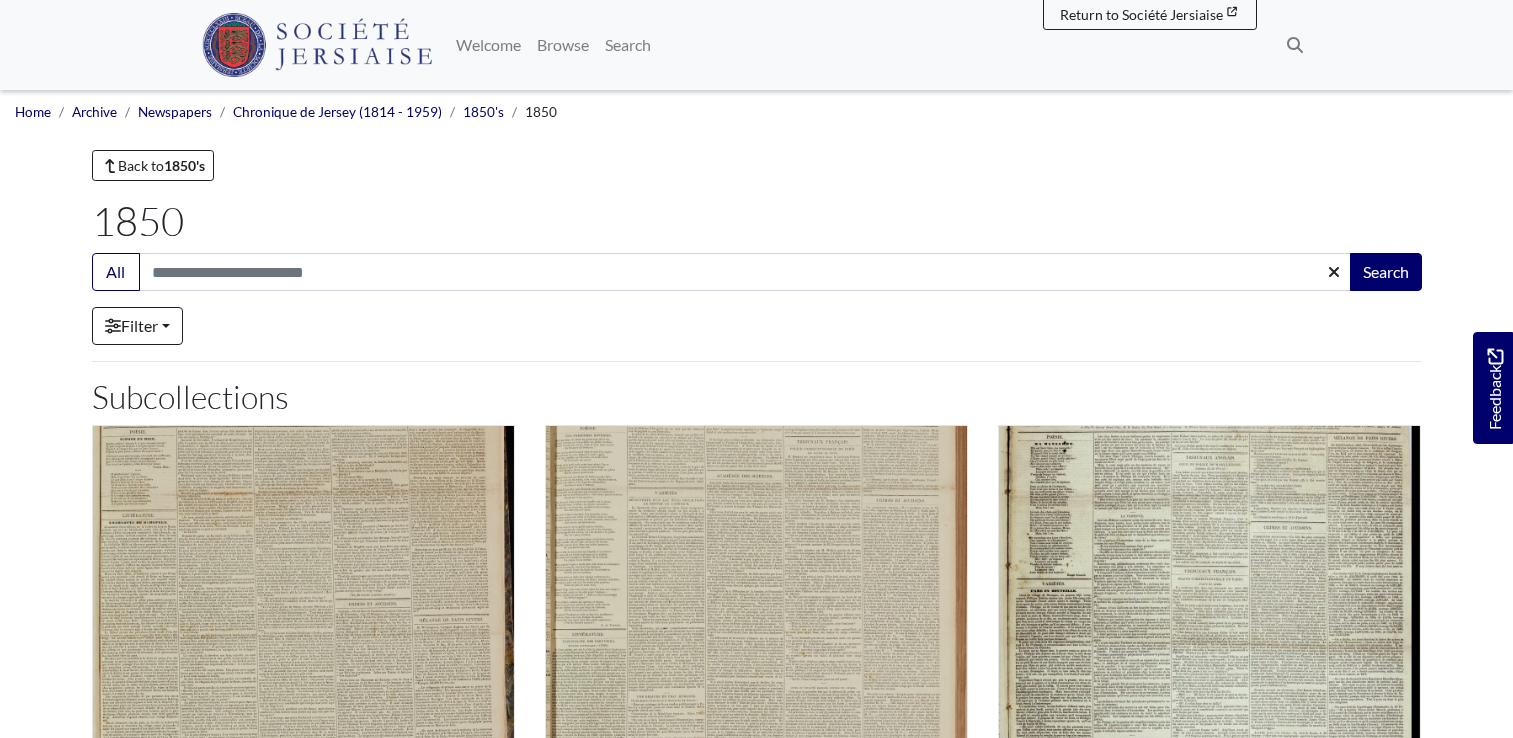 scroll, scrollTop: 0, scrollLeft: 0, axis: both 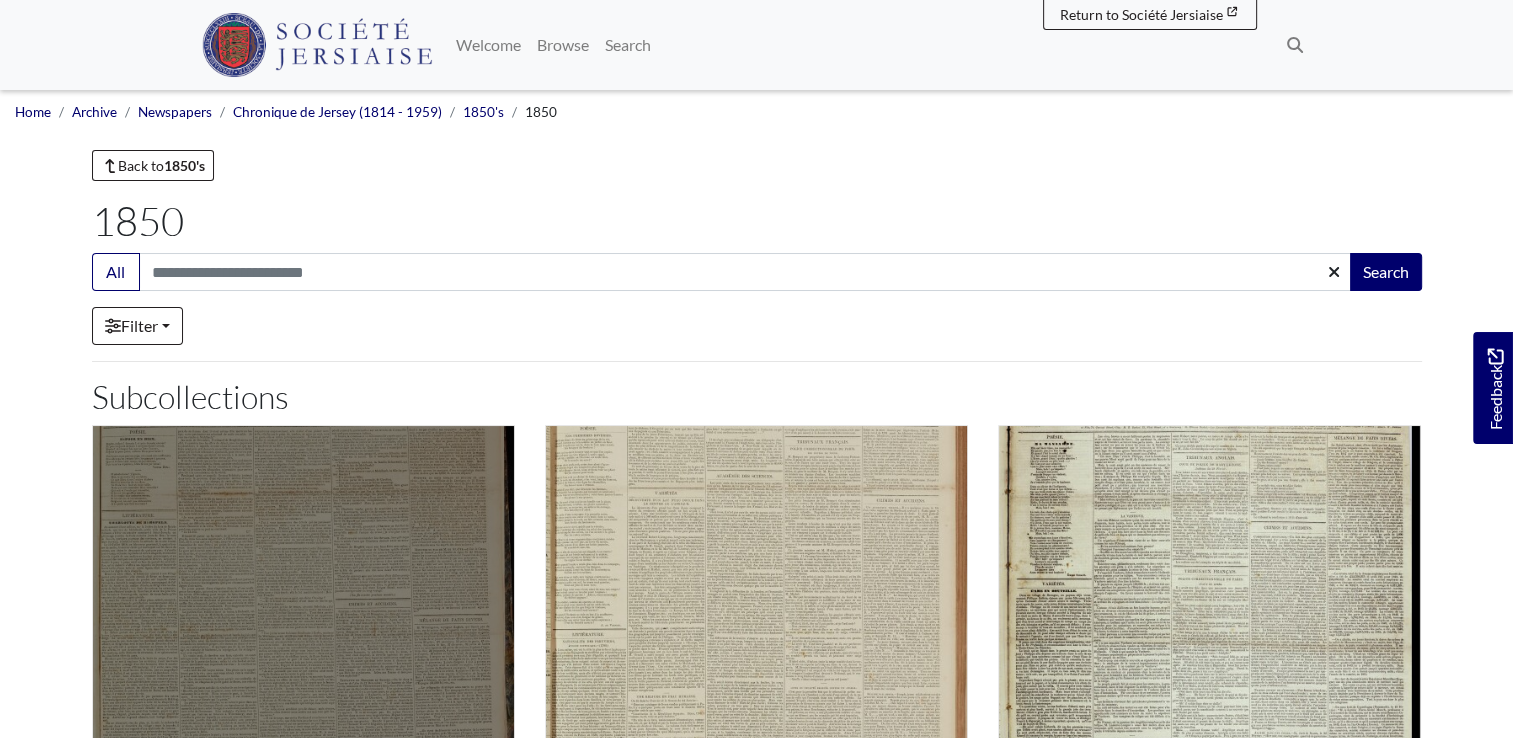 click at bounding box center [303, 636] 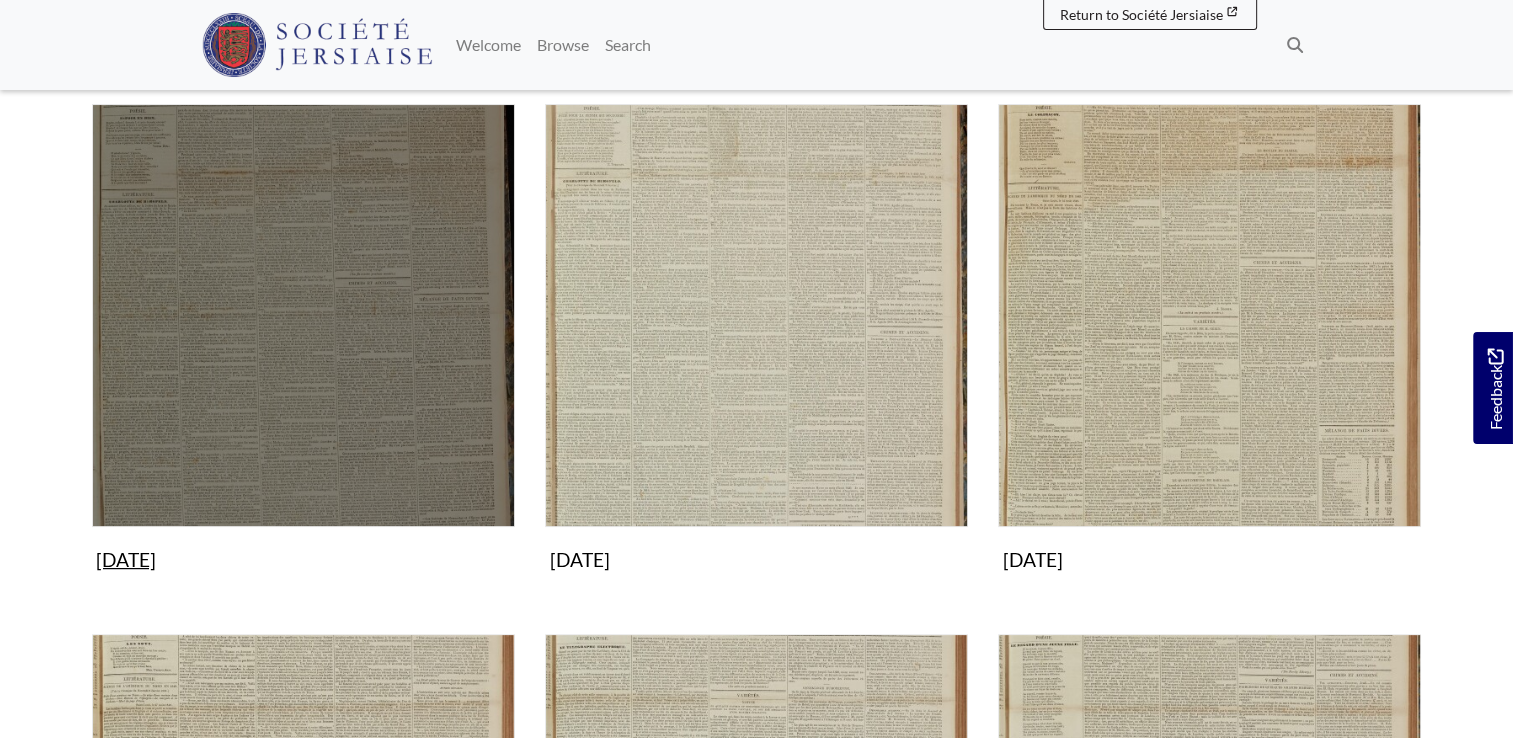 scroll, scrollTop: 400, scrollLeft: 0, axis: vertical 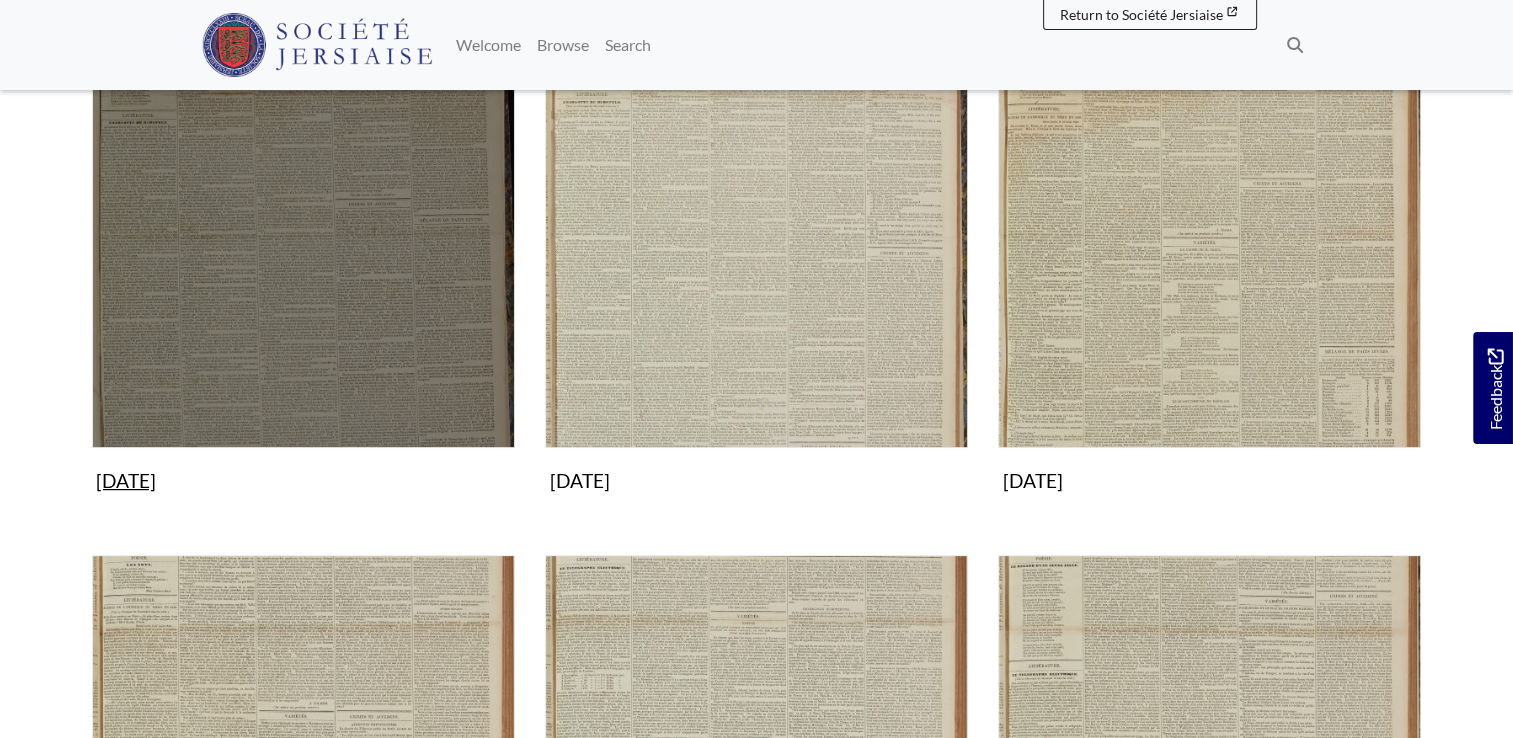 click at bounding box center (303, 236) 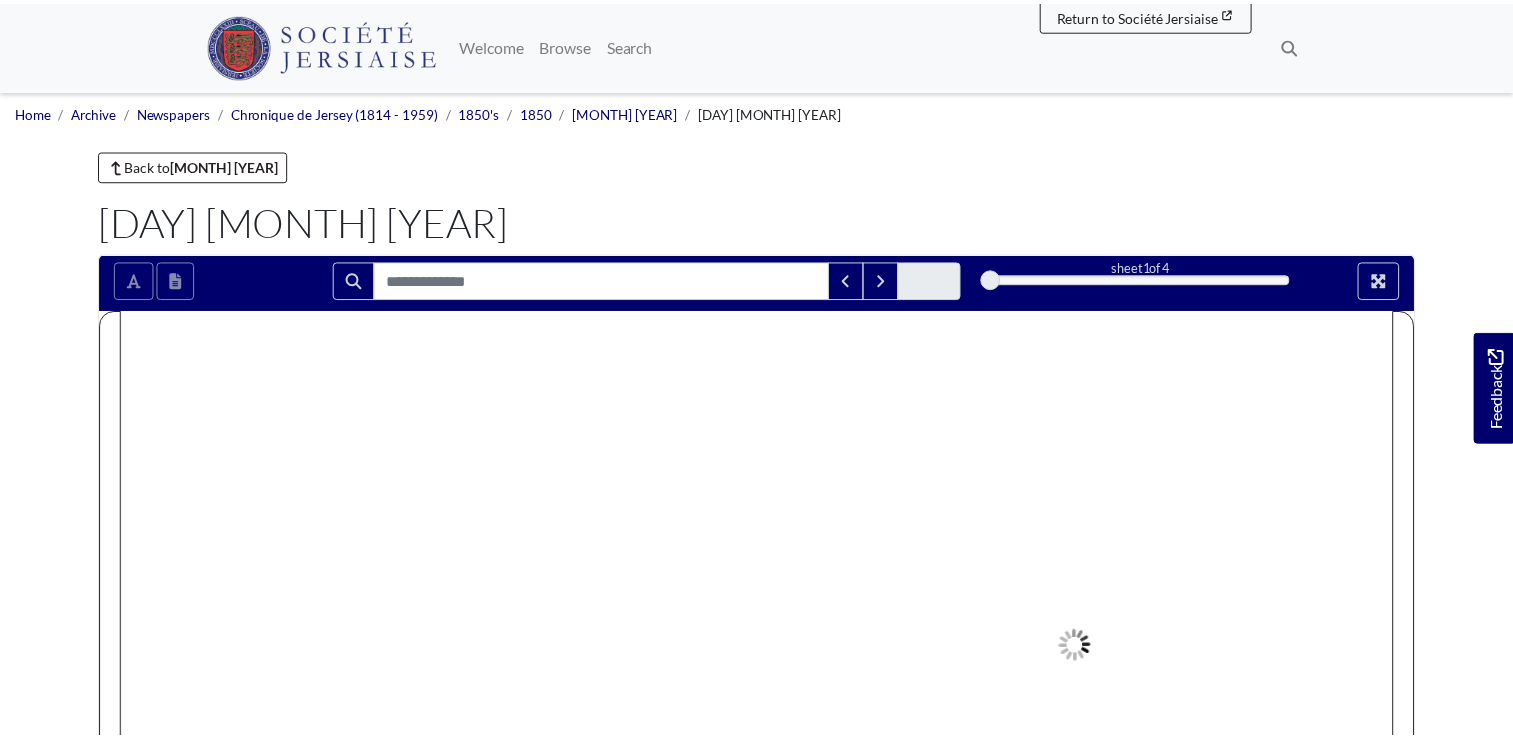 scroll, scrollTop: 0, scrollLeft: 0, axis: both 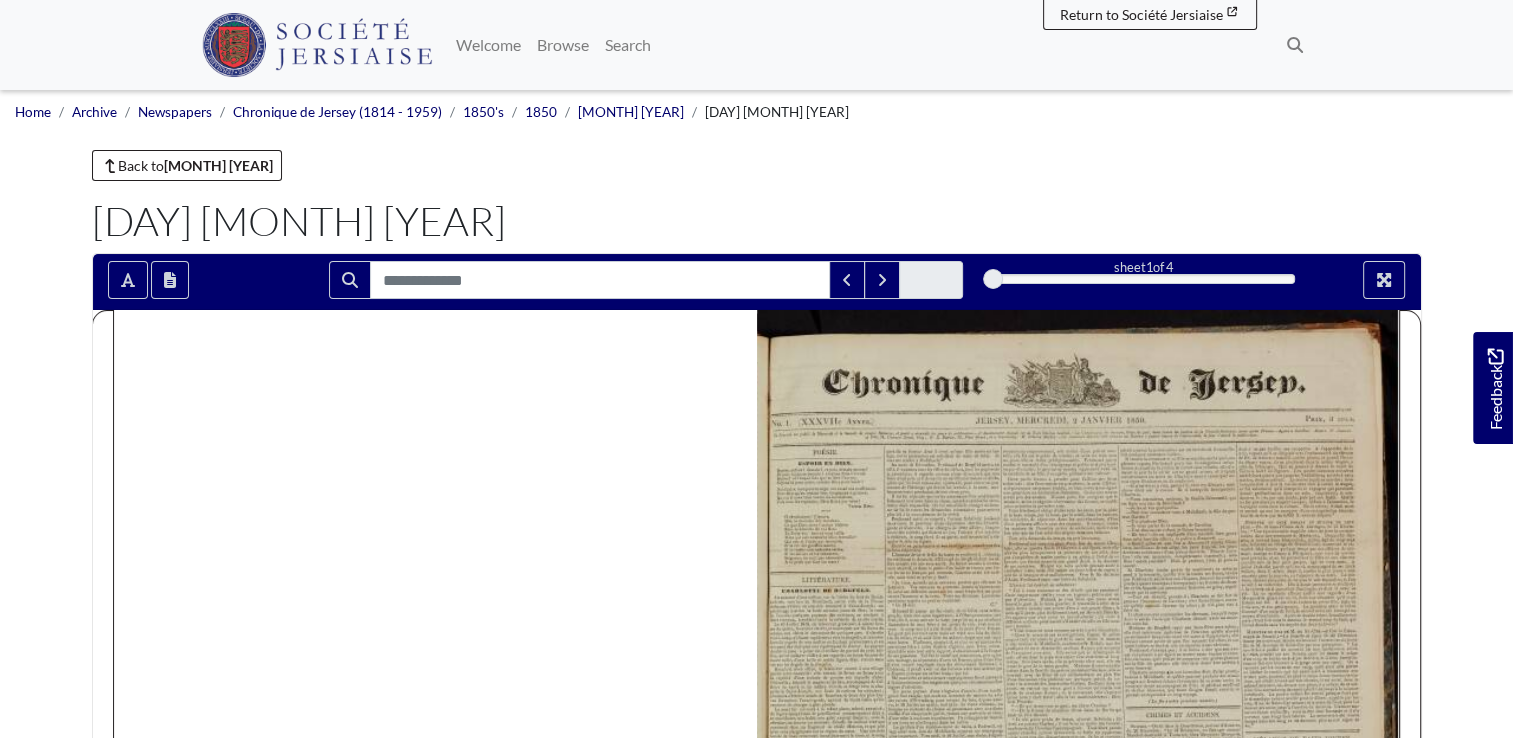click at bounding box center [1078, 764] 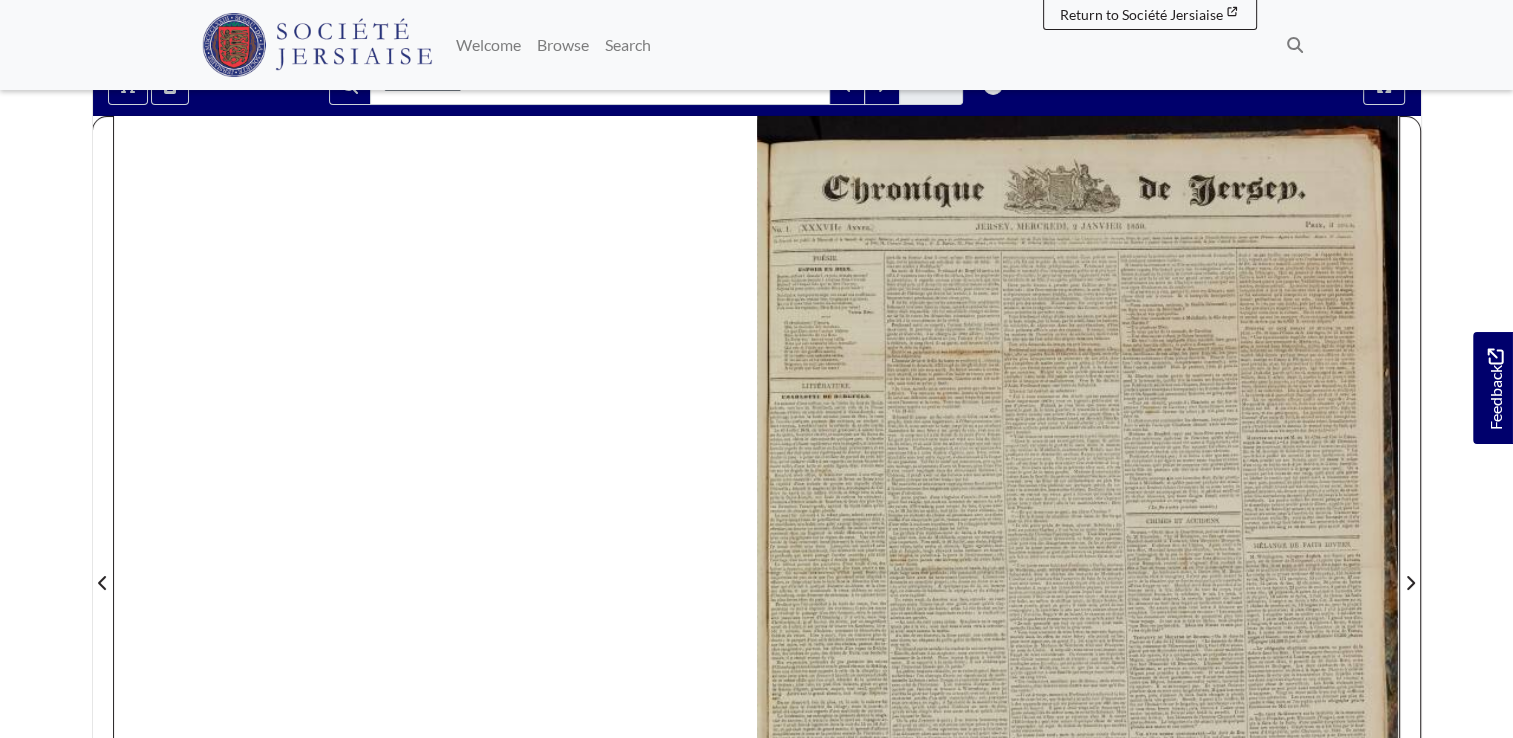 scroll, scrollTop: 100, scrollLeft: 0, axis: vertical 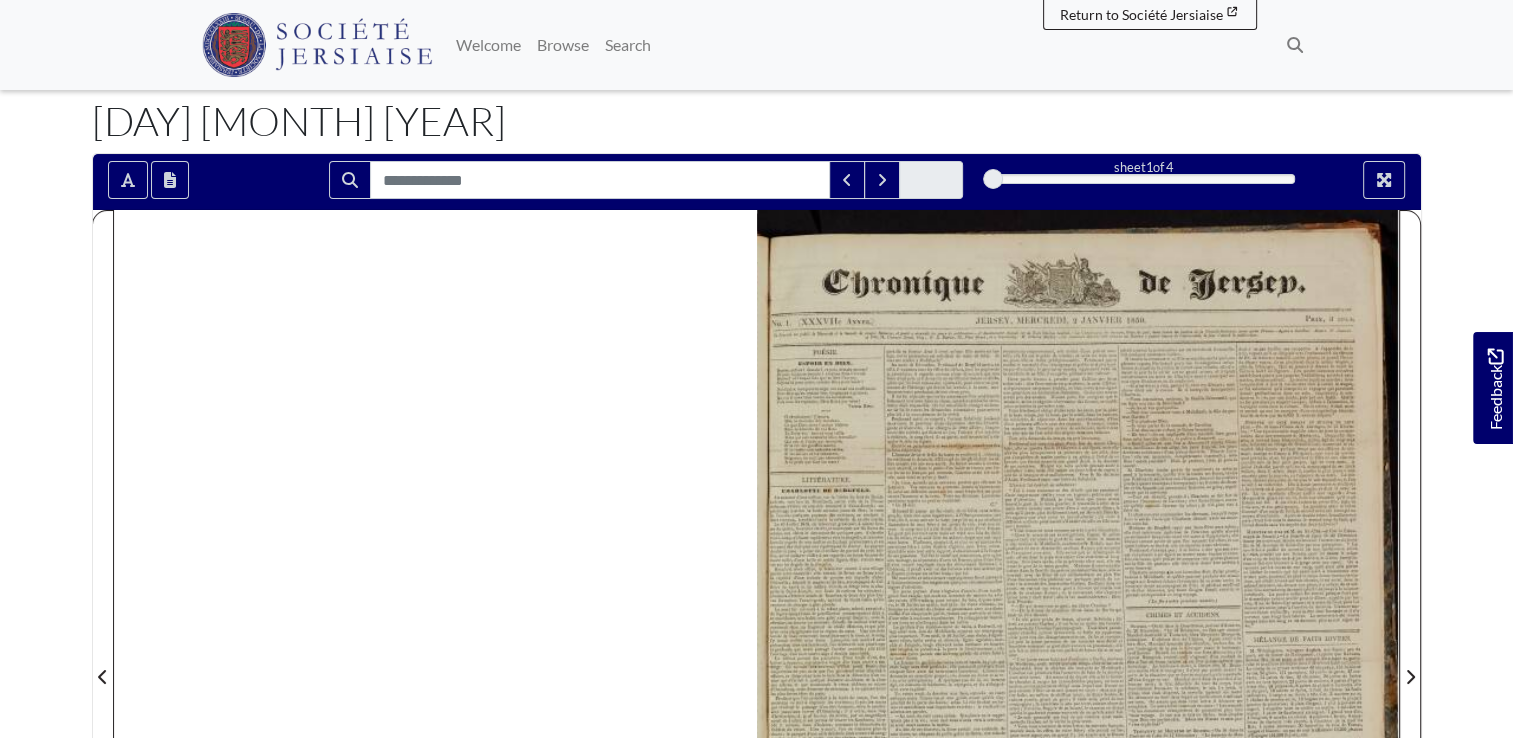click at bounding box center [1078, 664] 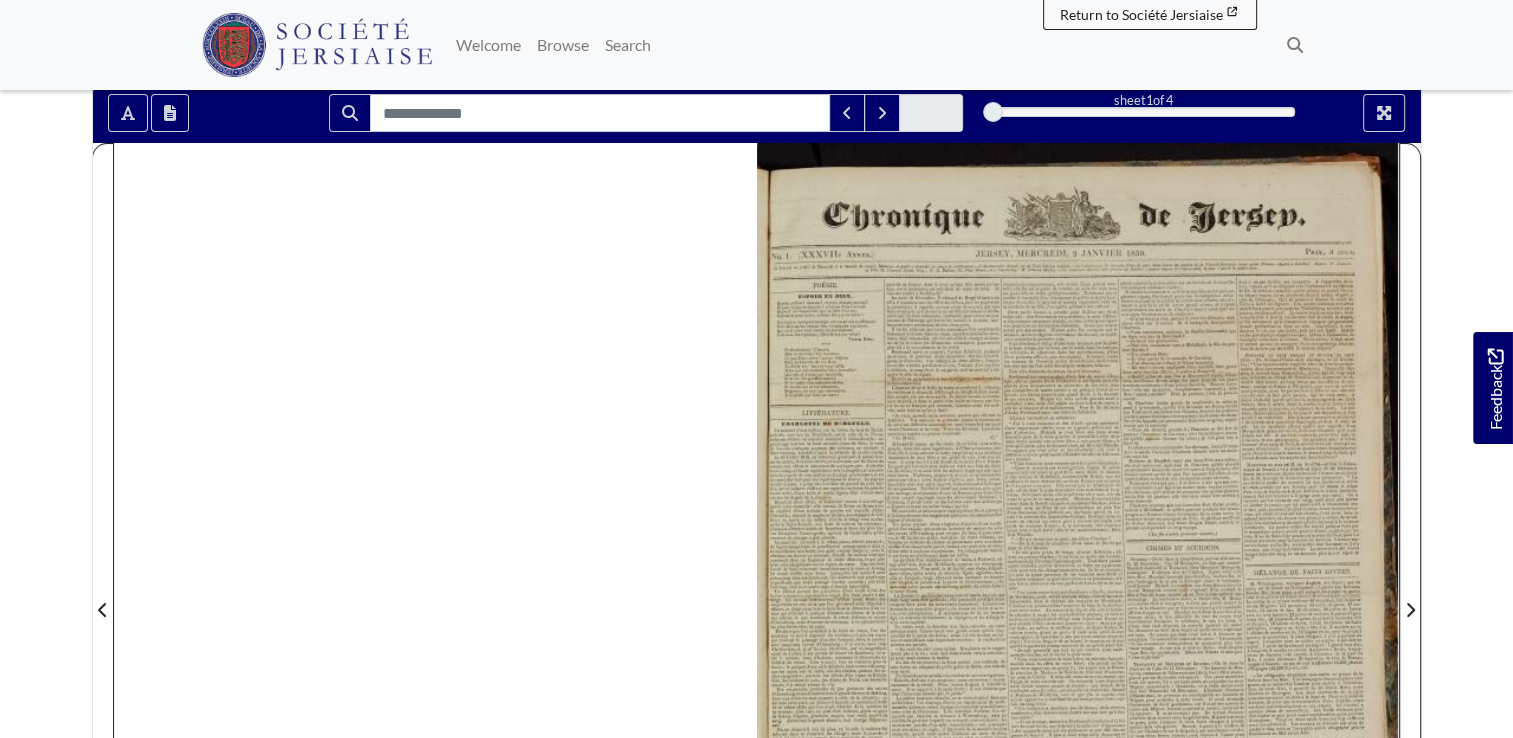 scroll, scrollTop: 200, scrollLeft: 0, axis: vertical 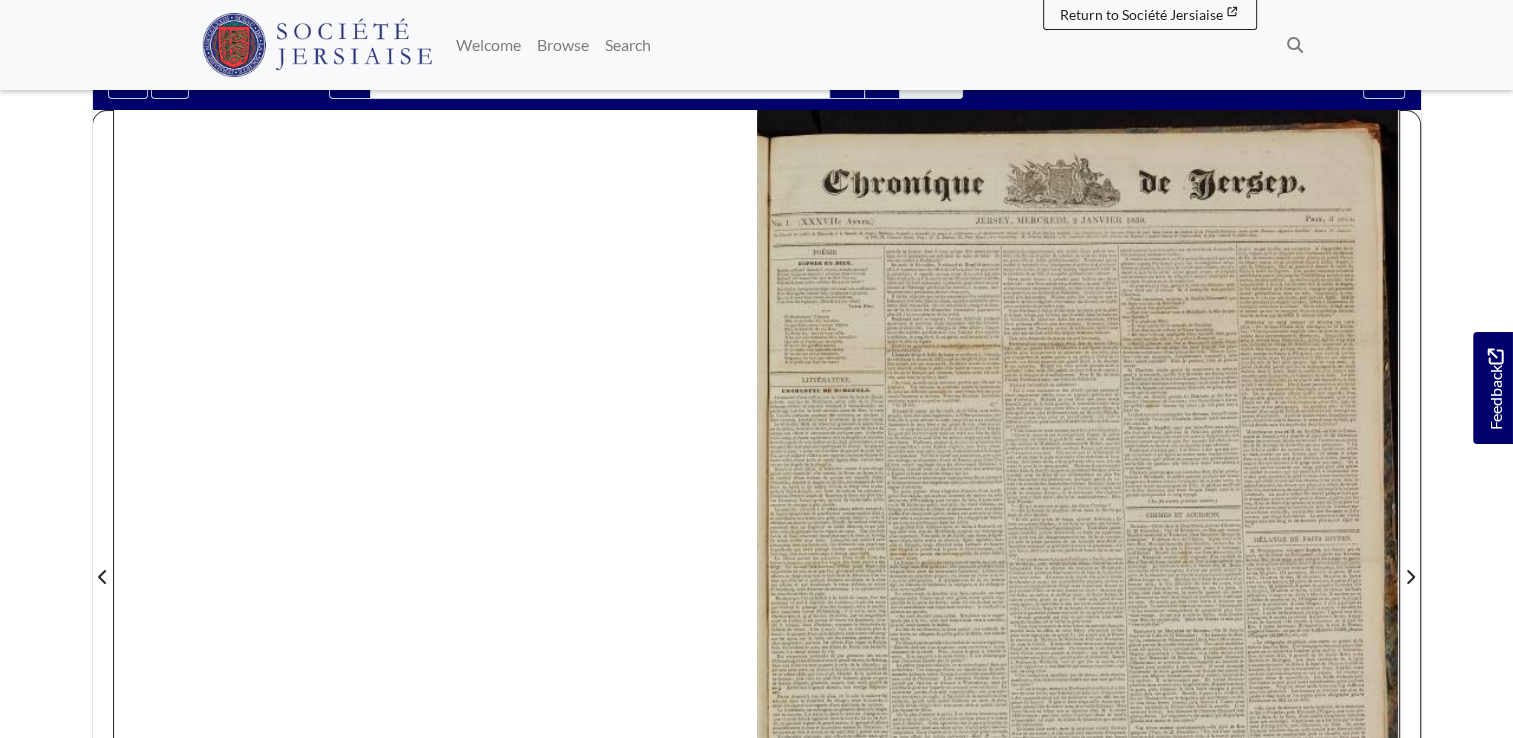 click at bounding box center [1078, 564] 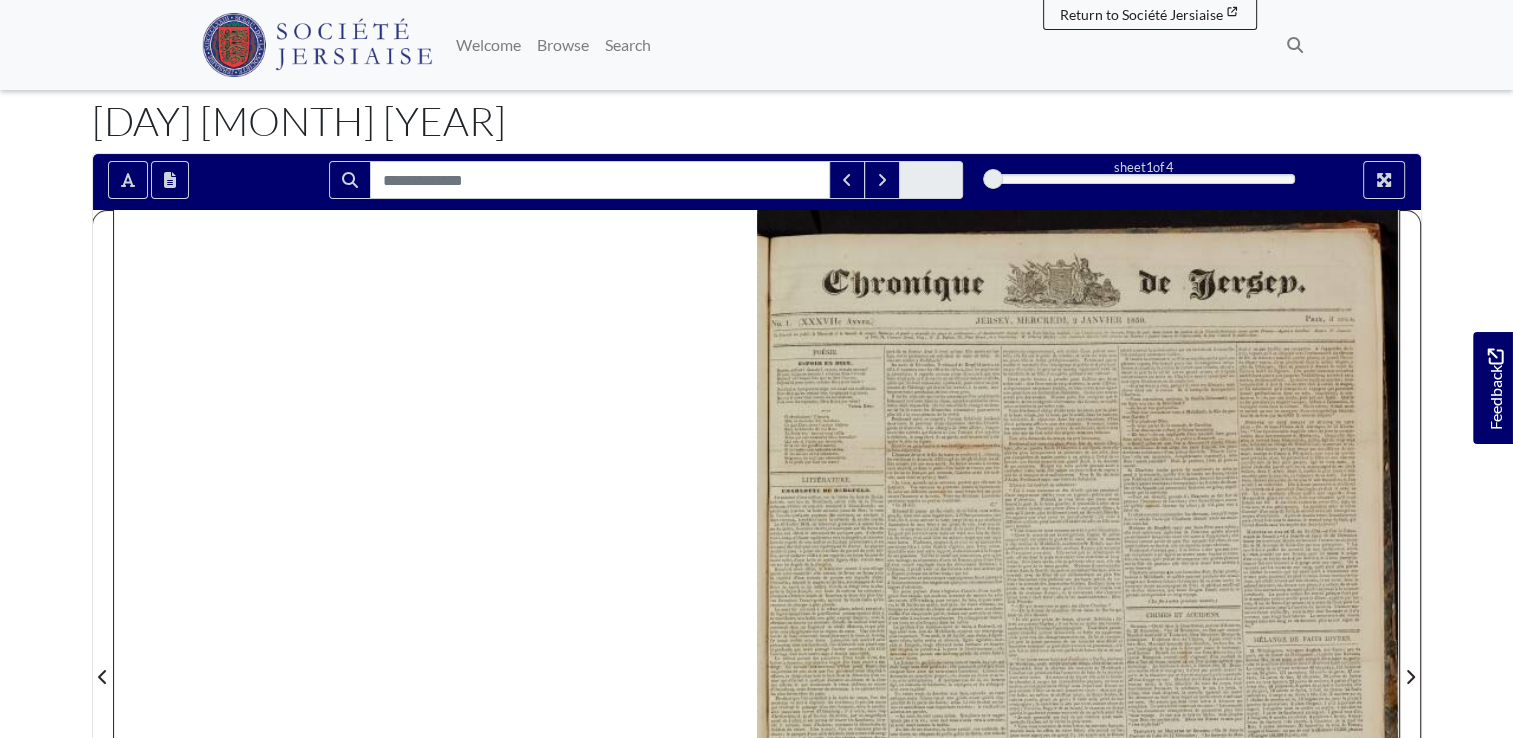 scroll, scrollTop: 200, scrollLeft: 0, axis: vertical 